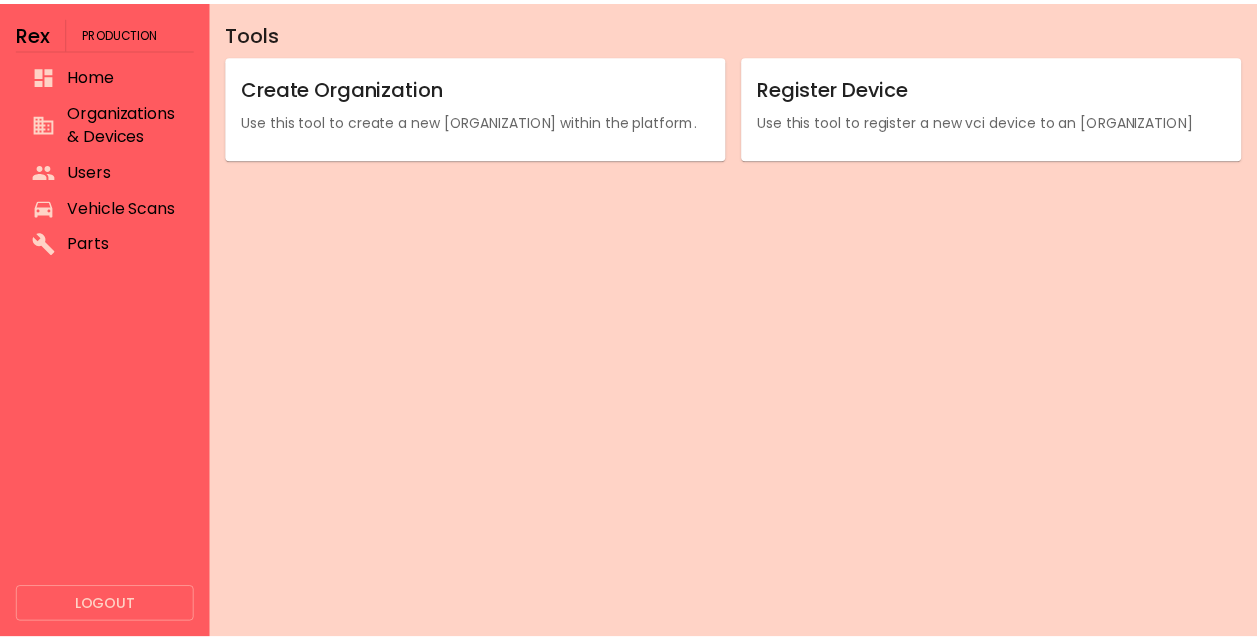 scroll, scrollTop: 0, scrollLeft: 0, axis: both 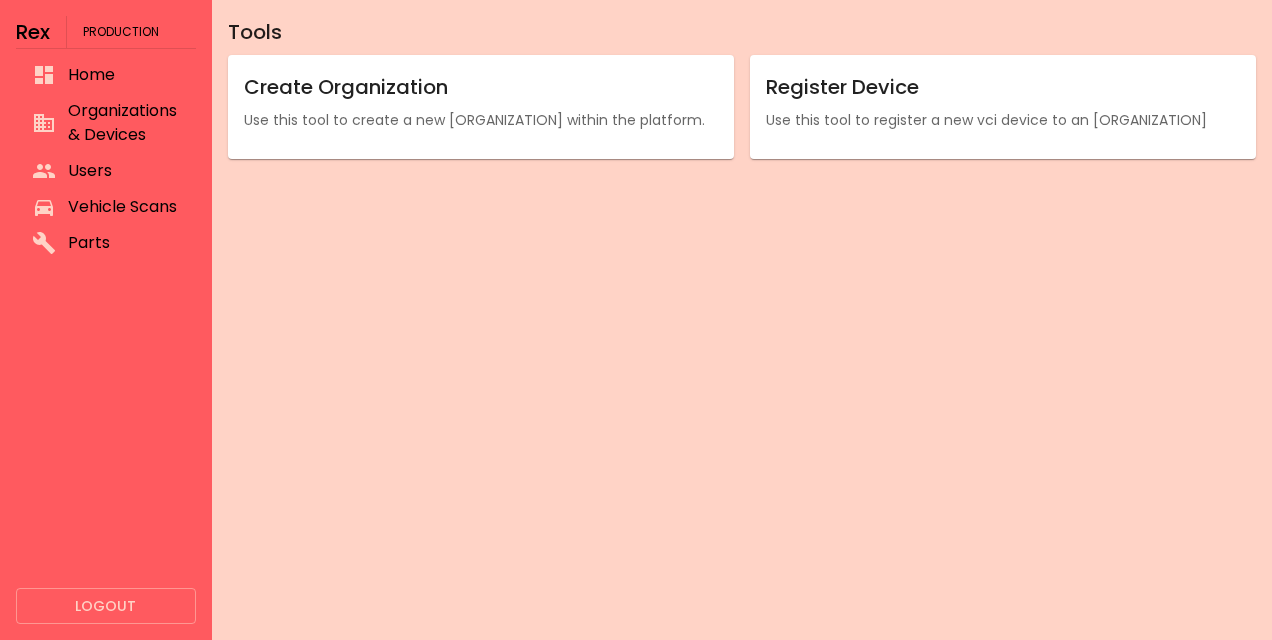 click on "Vehicle Scans" at bounding box center (124, 207) 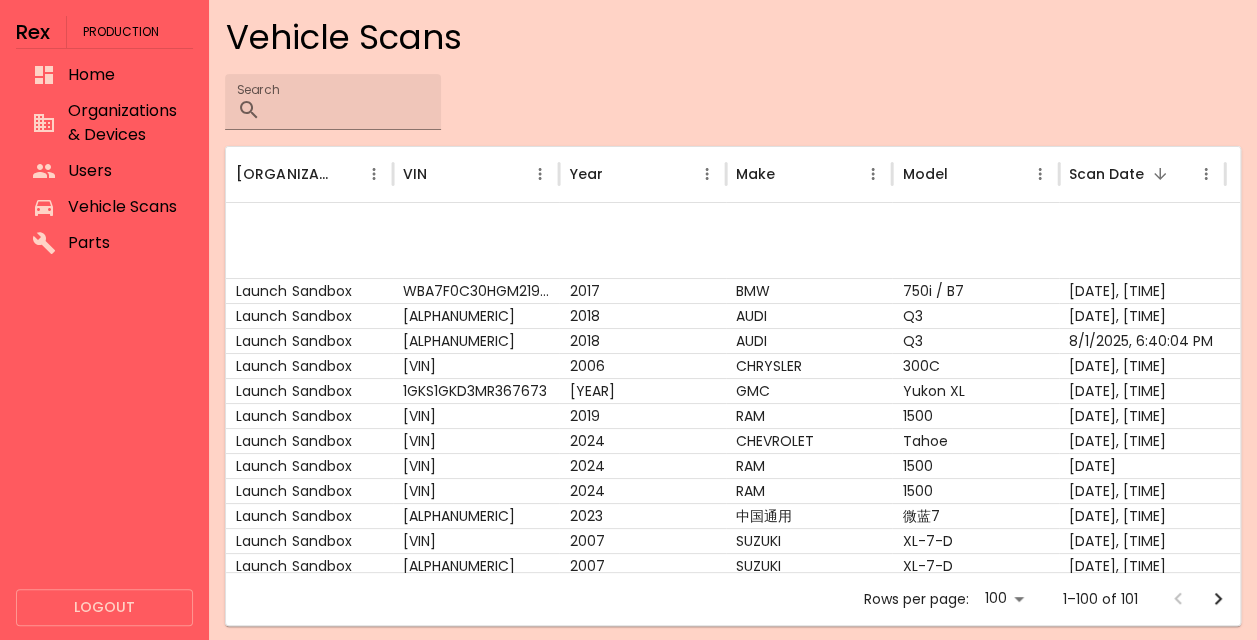 scroll, scrollTop: 91, scrollLeft: 0, axis: vertical 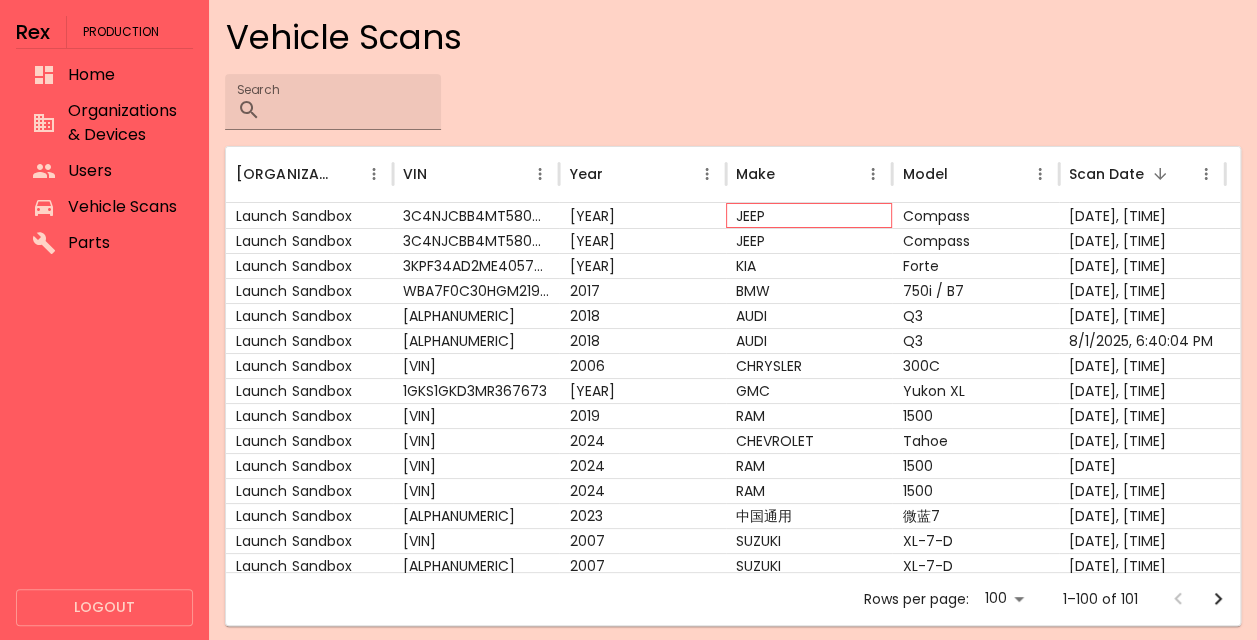click on "JEEP" at bounding box center (809, 215) 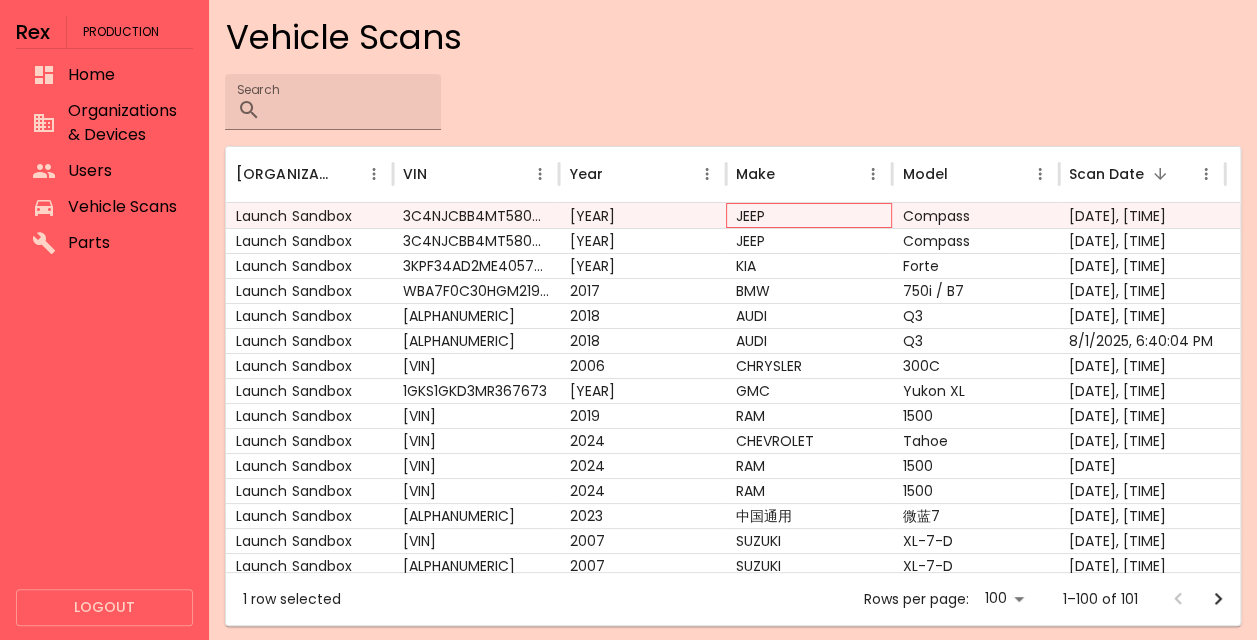 click on "JEEP" at bounding box center (809, 215) 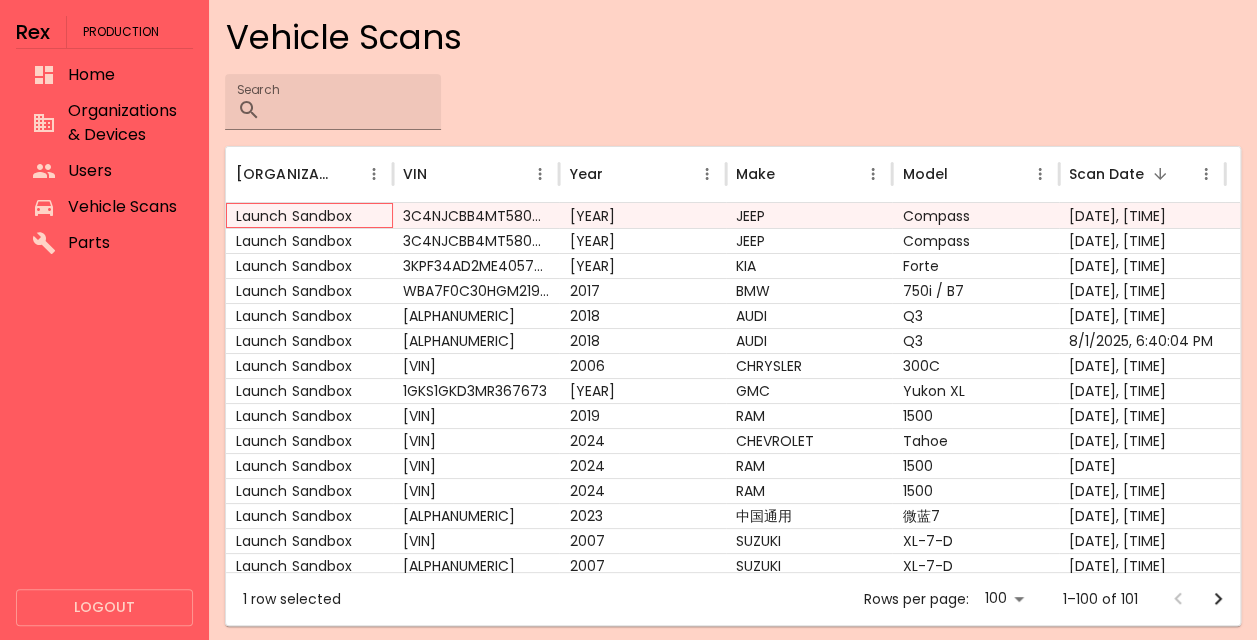 click on "Launch Sandbox" at bounding box center [309, 215] 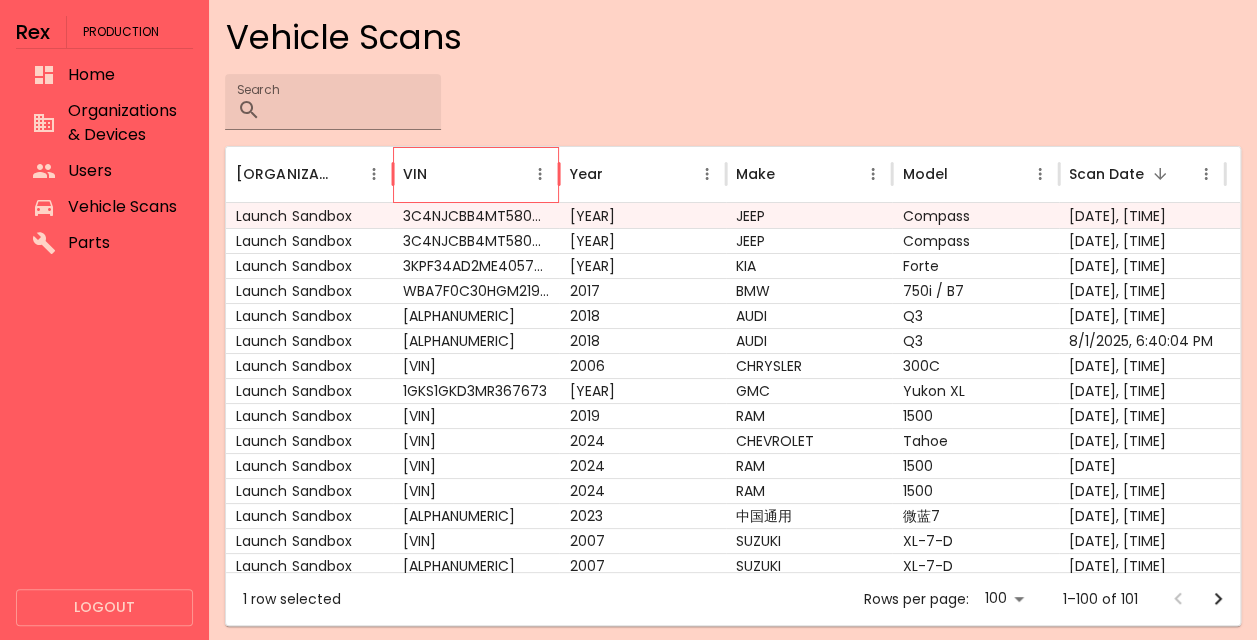 click on "VIN" at bounding box center (464, 174) 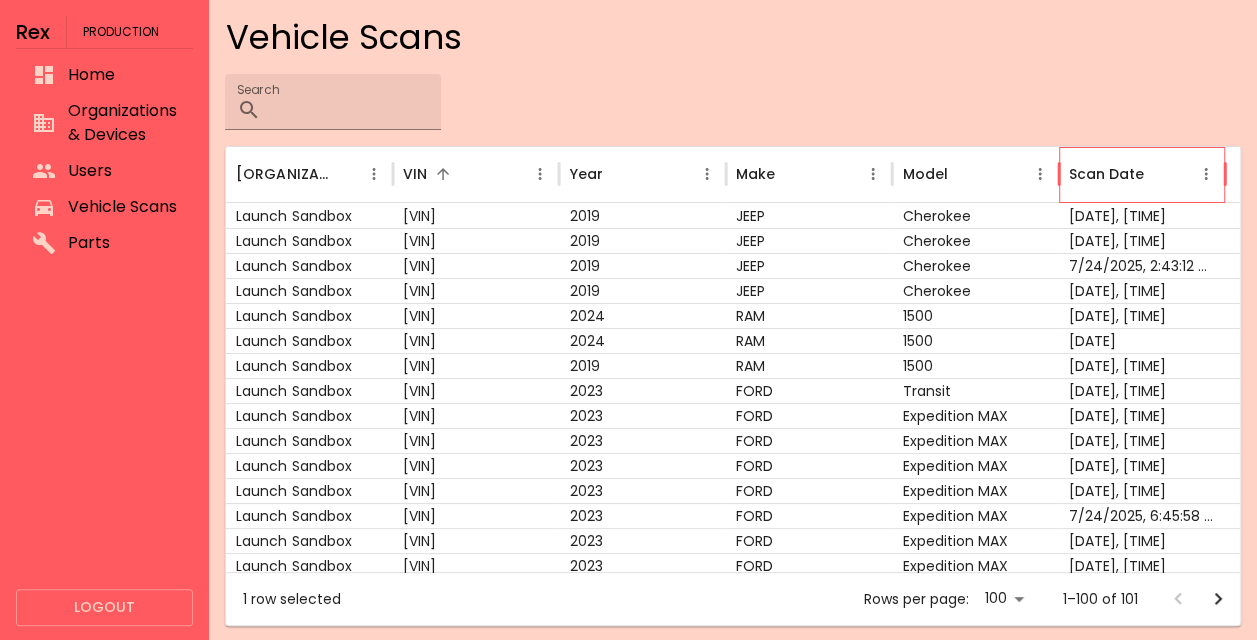 click on "Scan Date" at bounding box center (1130, 174) 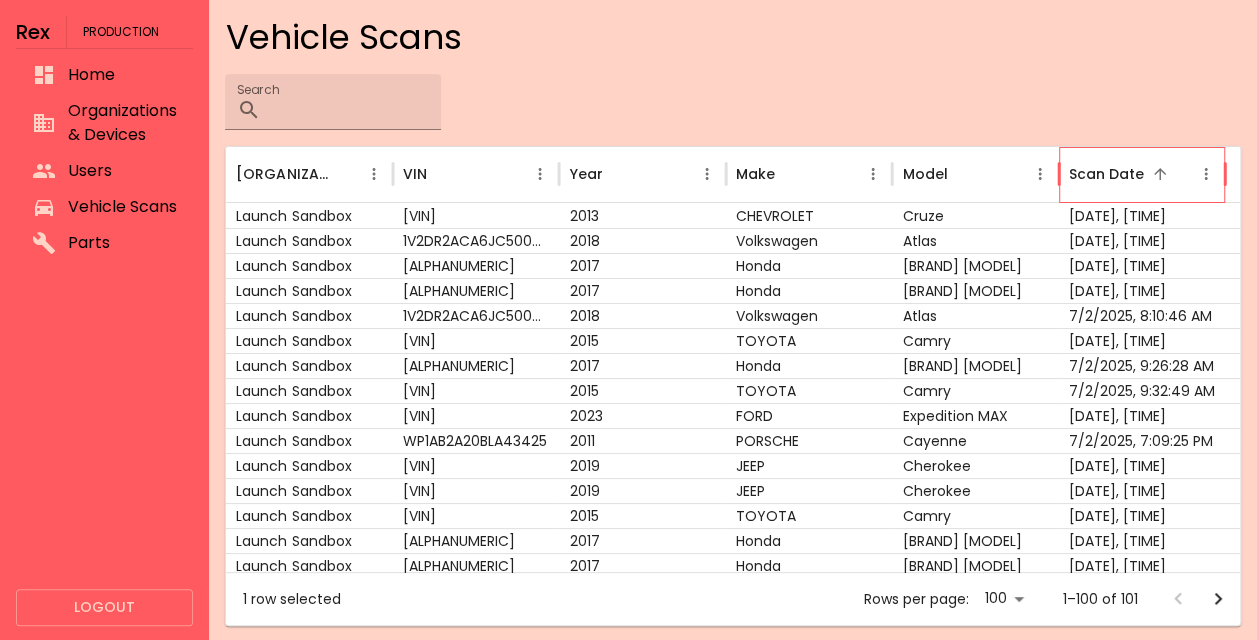 click on "Scan Date" at bounding box center [1106, 174] 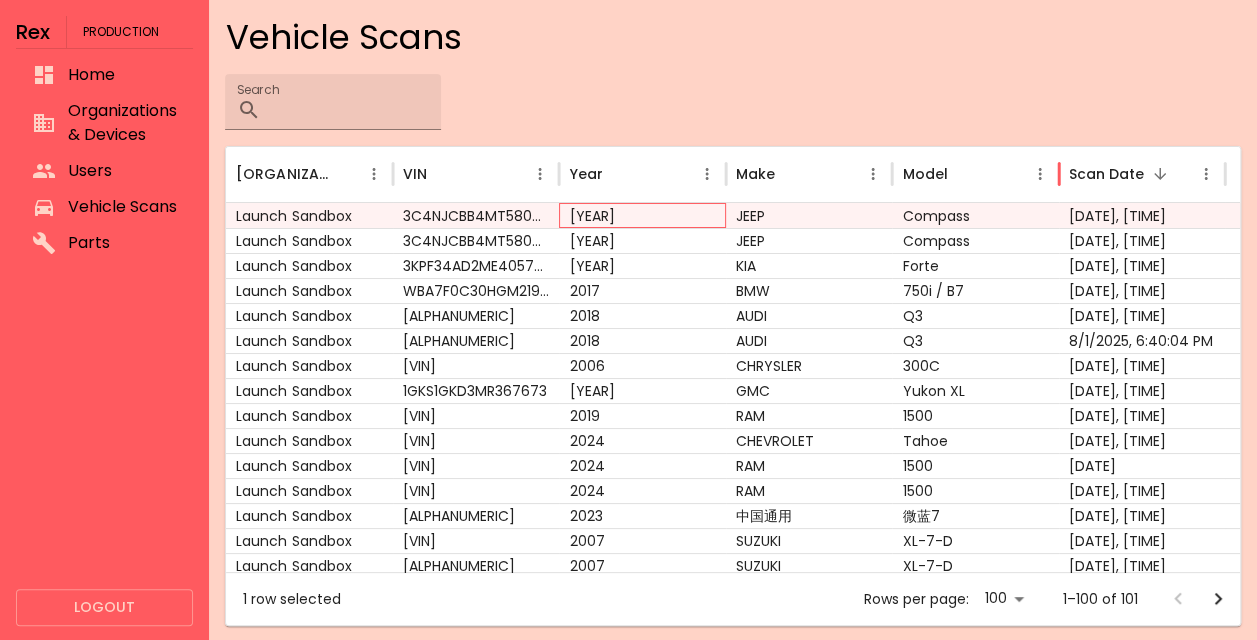 click on "[YEAR]" at bounding box center [642, 215] 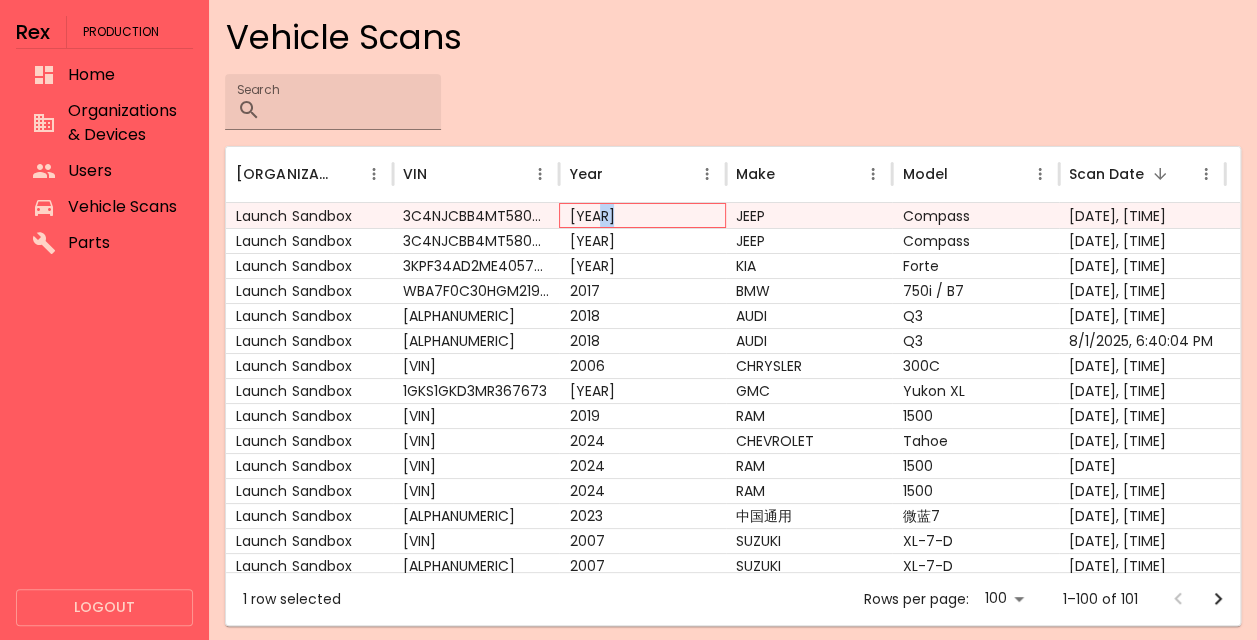 click on "[YEAR]" at bounding box center (642, 215) 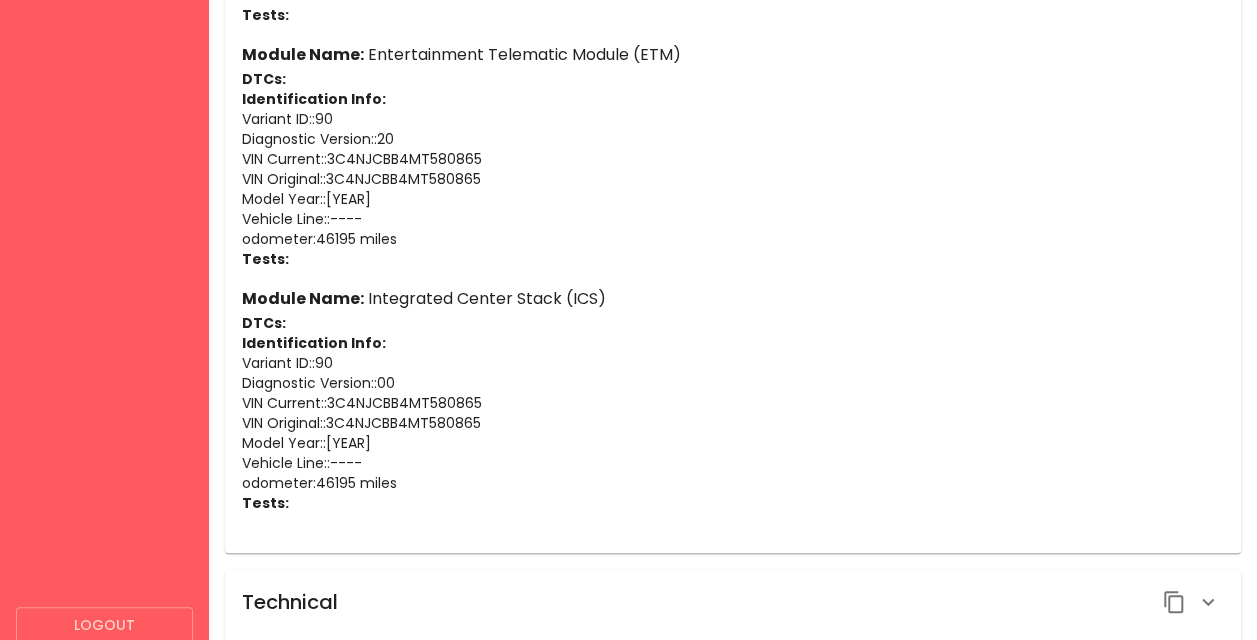 scroll, scrollTop: 3423, scrollLeft: 0, axis: vertical 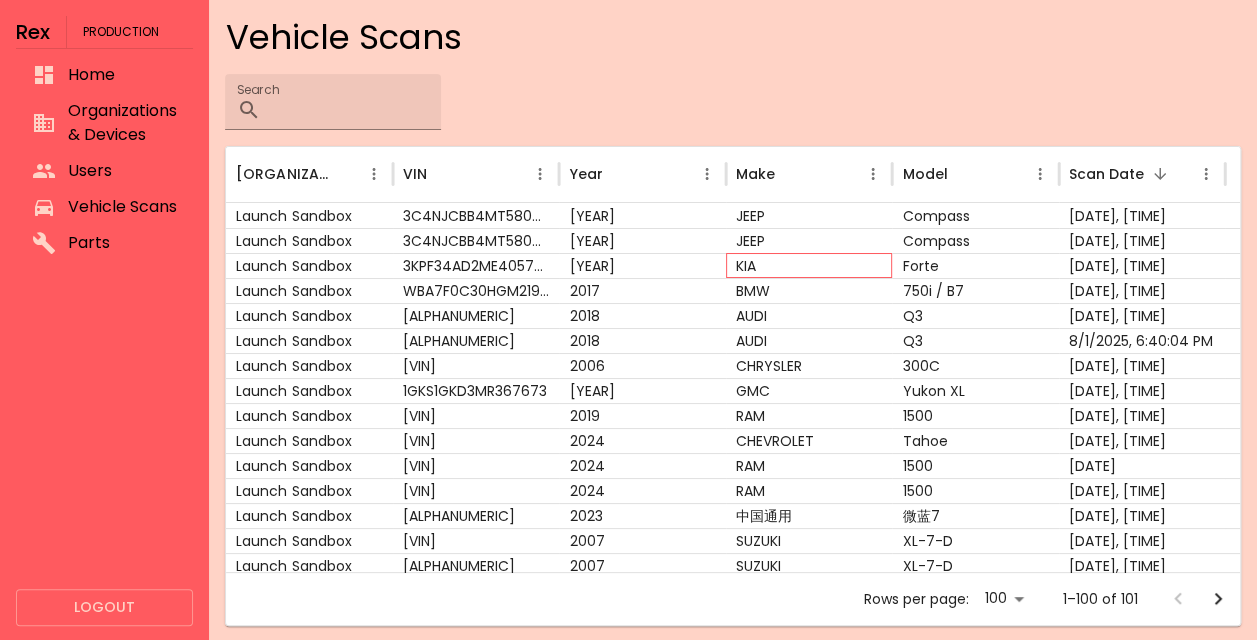 click on "KIA" at bounding box center (809, 265) 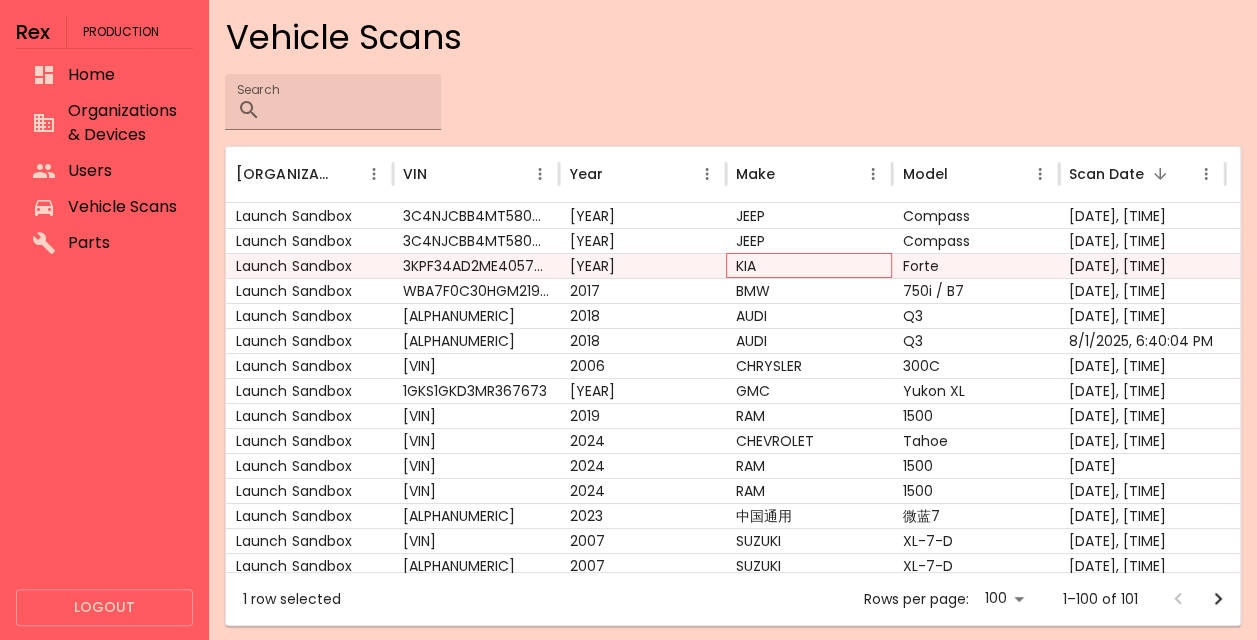 click on "KIA" at bounding box center [809, 265] 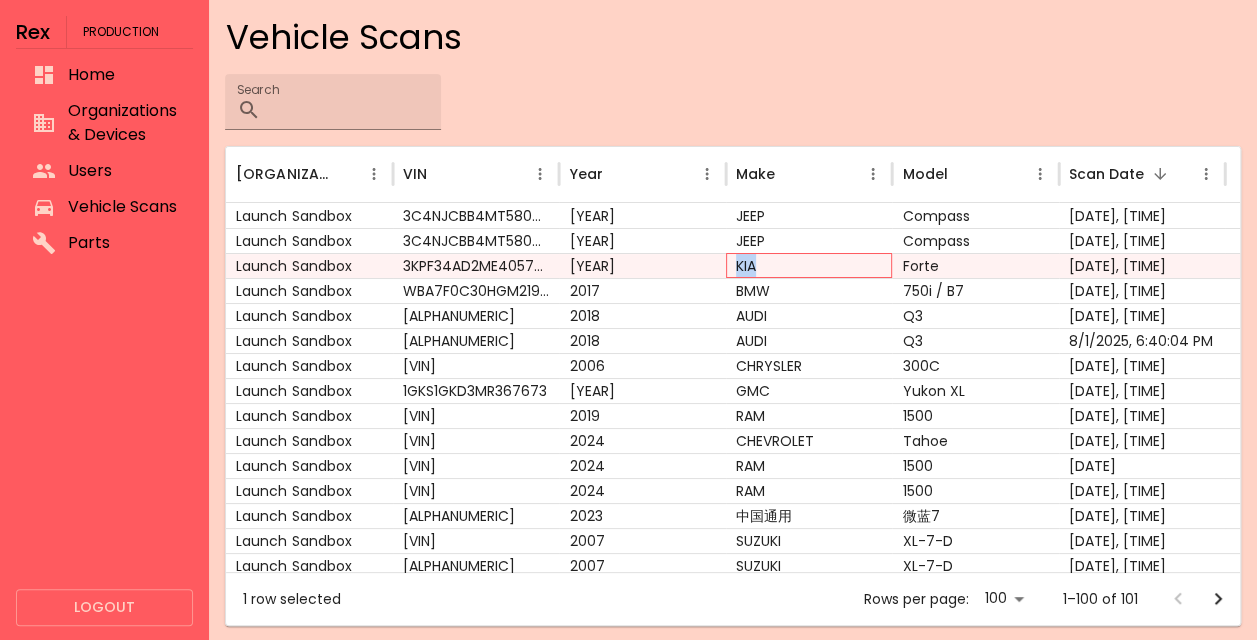 click on "KIA" at bounding box center (809, 265) 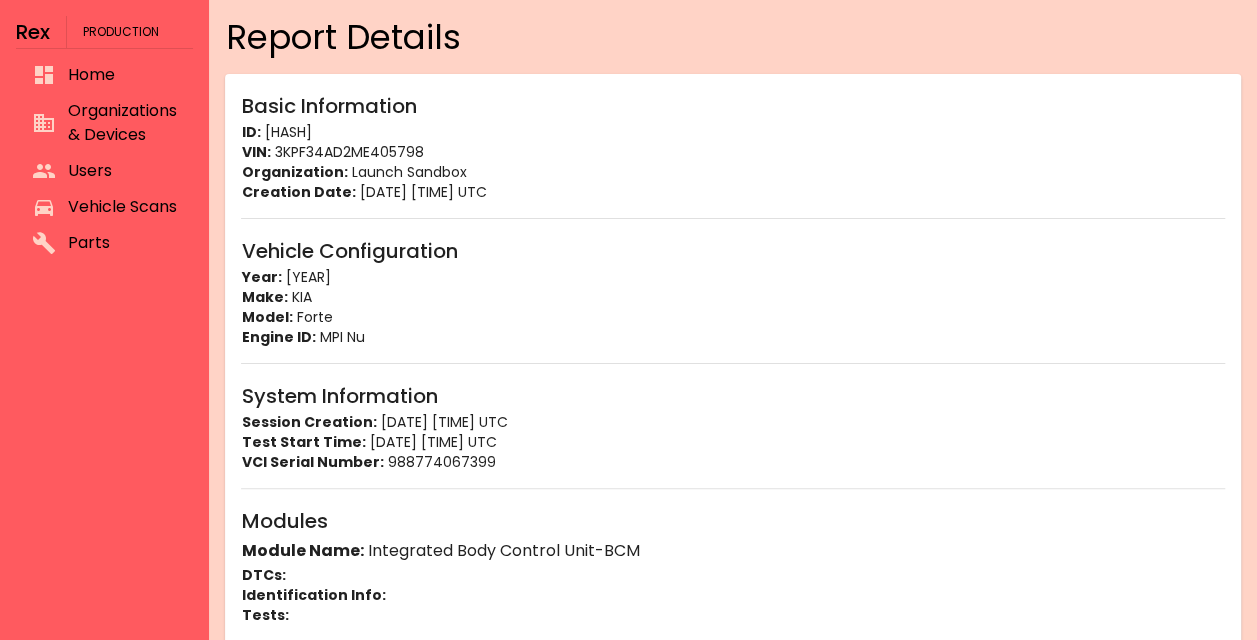 click on "Year:   [YEAR]" at bounding box center [733, 277] 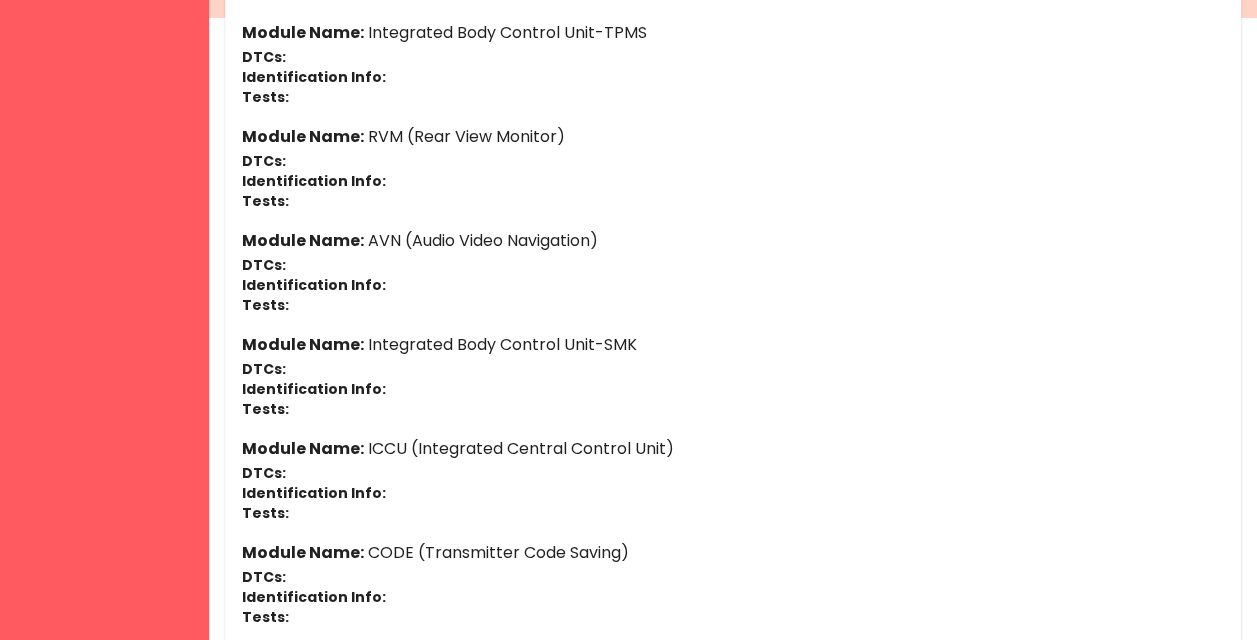 scroll, scrollTop: 754, scrollLeft: 0, axis: vertical 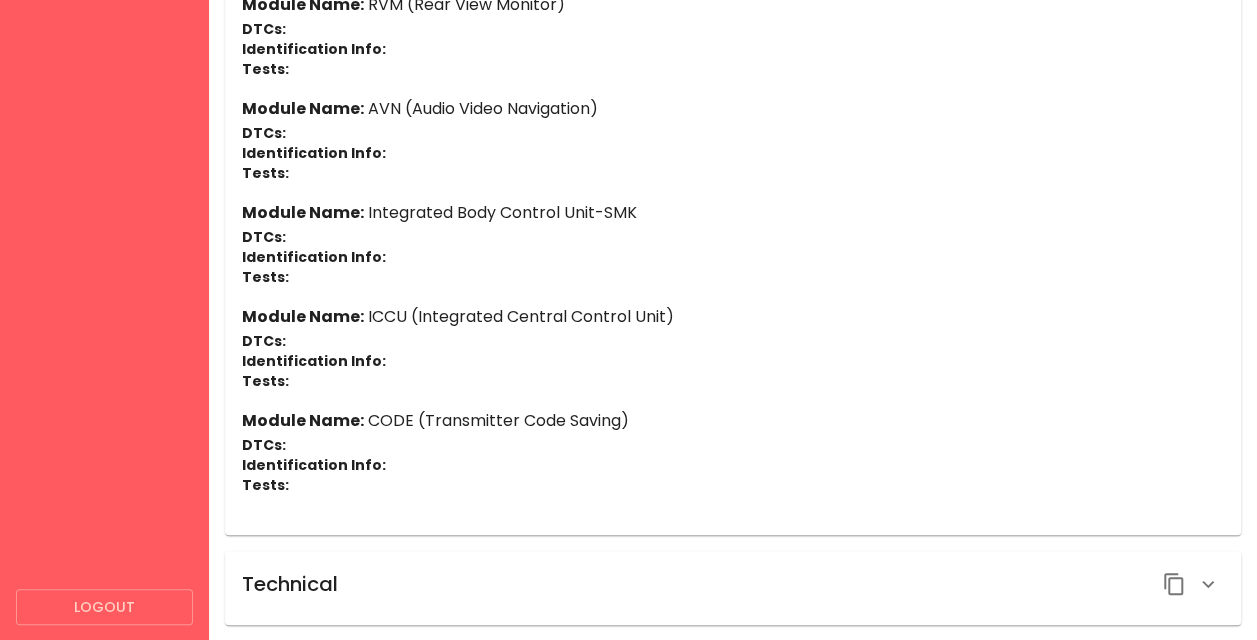 click on "Technical {"creation_date":"[DATE]T[TIME]","vin":"[VIN]","vehicle_config":{"make":"KIA","model":"Forte","model_year":2021,"engine_id":"MPI Nu"},"system_info":{"vci_serial_number":"[PHONE]","session_creation":"[DATE]T[TIME]","test_start_time":"[DATE]T[TIME]"},"modules":[{"name":"Integrated Body Control Unit-BCM","dtcs":[],"identification_info":[],"tests":[]},{"name":"Integrated Body Control Unit-TPMS","dtcs":[],"identification_info":[],"tests":[]},{"name":"RVM (Rear View Monitor)","dtcs":[],"identification_info":[],"tests":[]},{"name":"AVN (Audio Video Navigation)","dtcs":[],"identification_info":[],"tests":[]},{"name":"Integrated Body Control Unit-SMK","dtcs":[],"identification_info":[],"tests":[]},{"name":"ICCU (Integrated Central Control Unit)","dtcs":[],"identification_info":[],"tests":[]},{"name":"CODE (Transmitter Code Saving)","dtcs":[],"identification_info":[],"tests":[]}],"id":"[HASH]","org_id":"[HASH]","_is_indexed":true}" at bounding box center [733, 588] 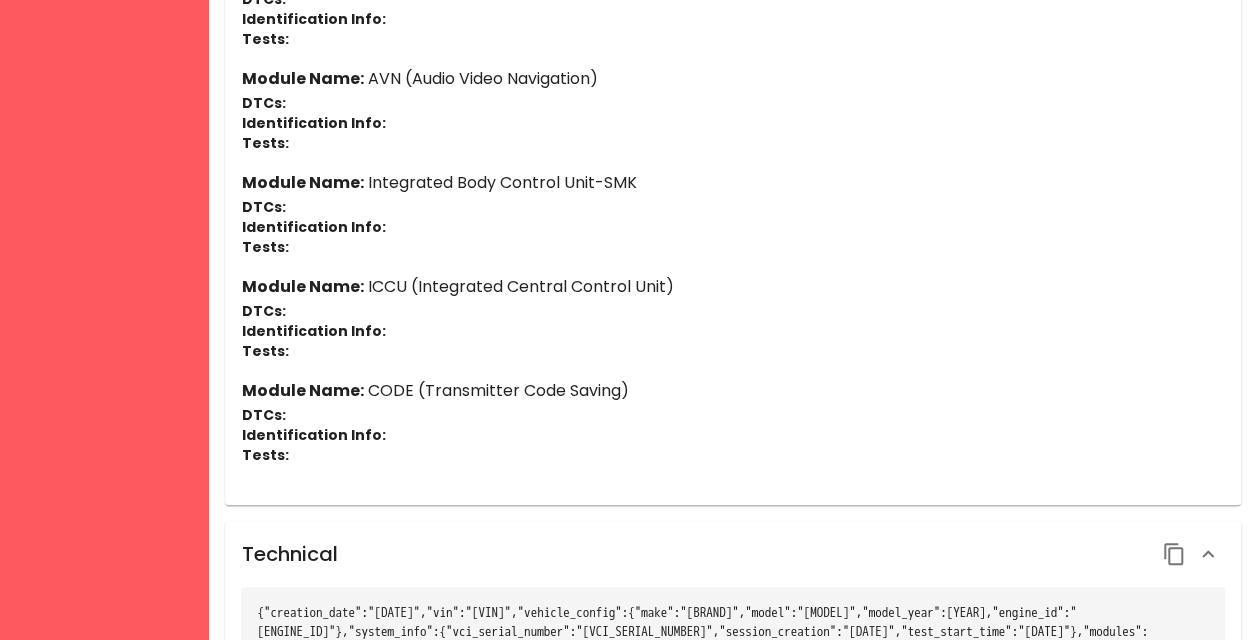 scroll, scrollTop: 964, scrollLeft: 0, axis: vertical 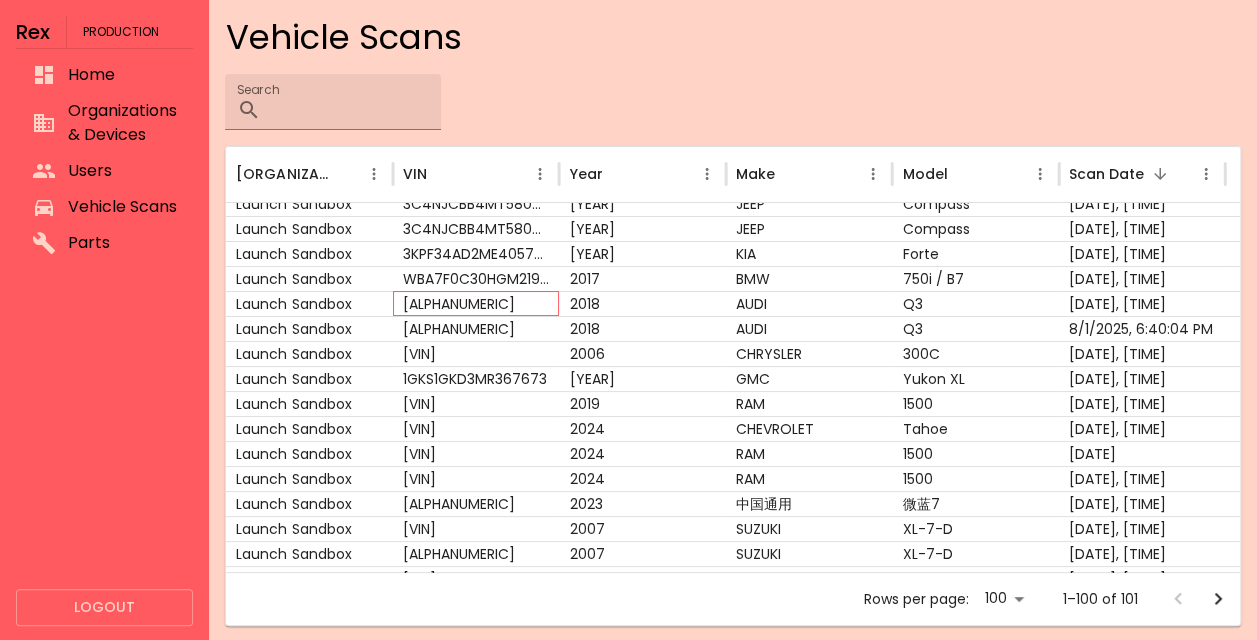 click on "[ALPHANUMERIC]" at bounding box center [476, 303] 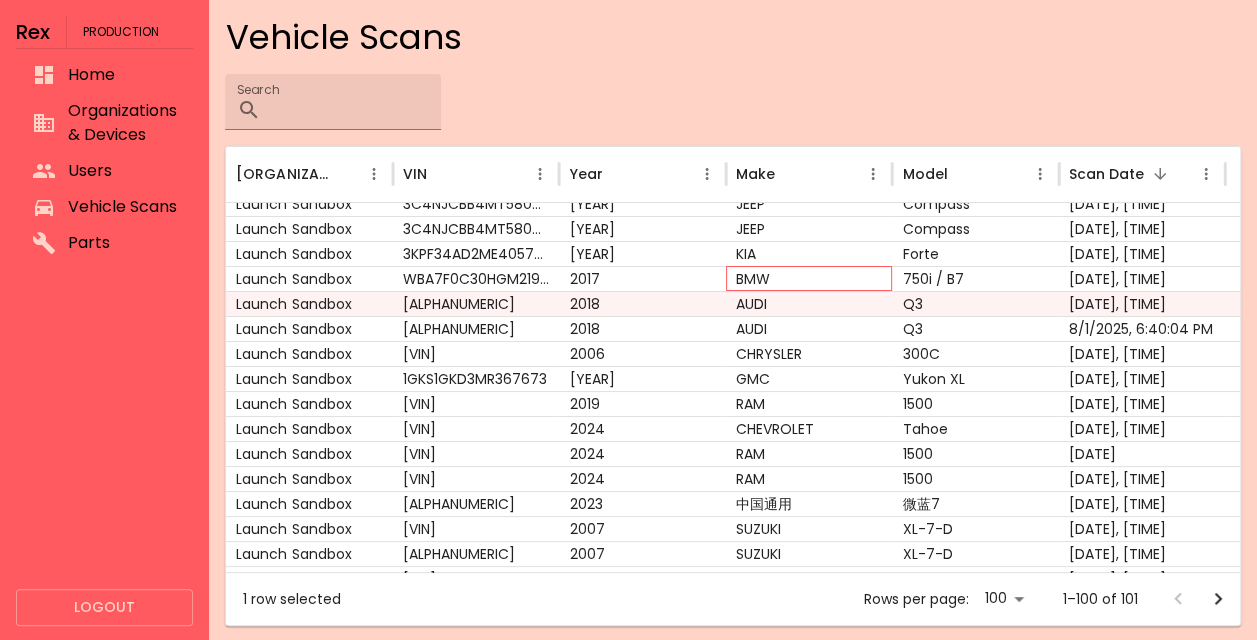 click on "BMW" at bounding box center (809, 278) 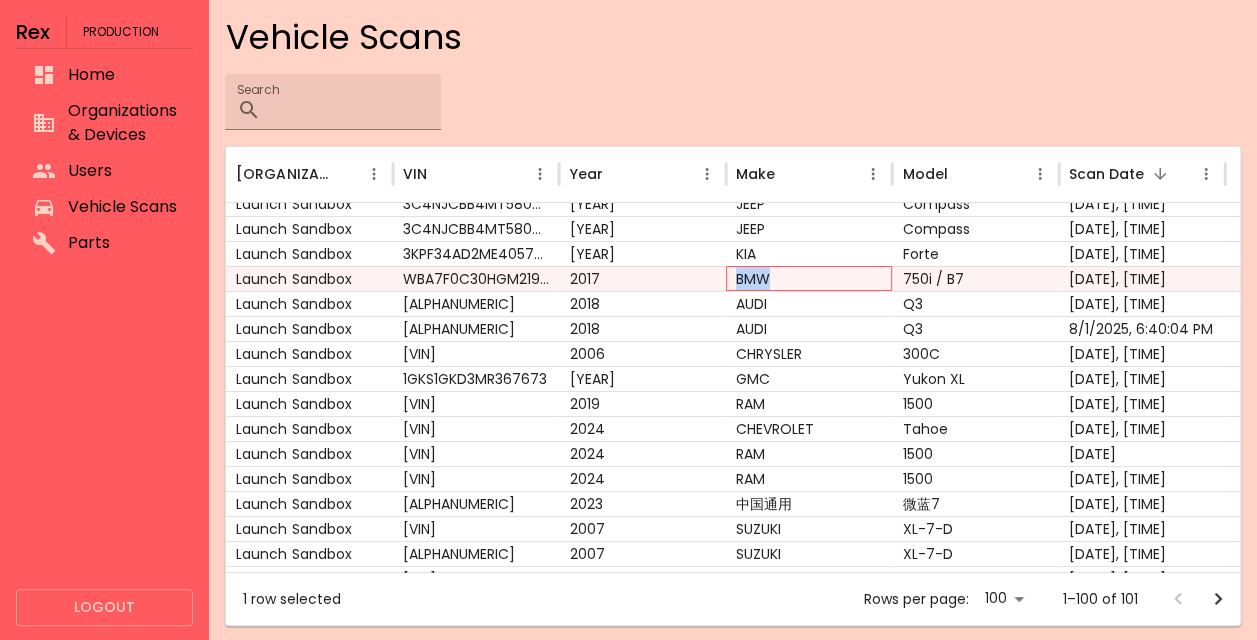 click on "BMW" at bounding box center [809, 278] 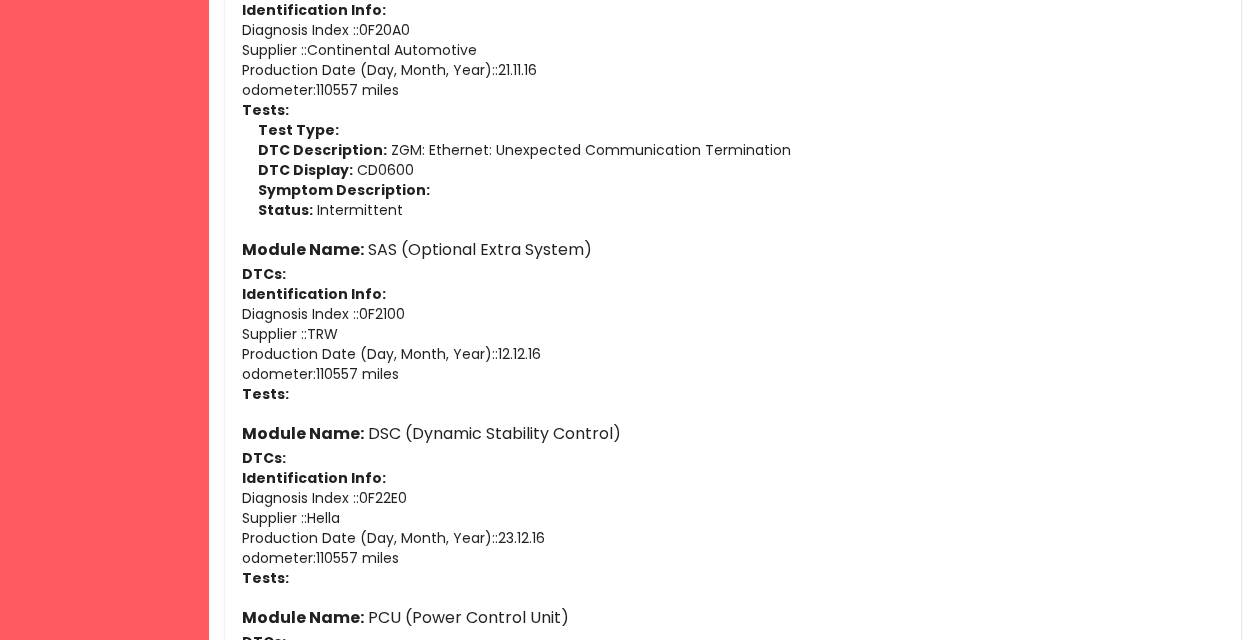 scroll, scrollTop: 2055, scrollLeft: 0, axis: vertical 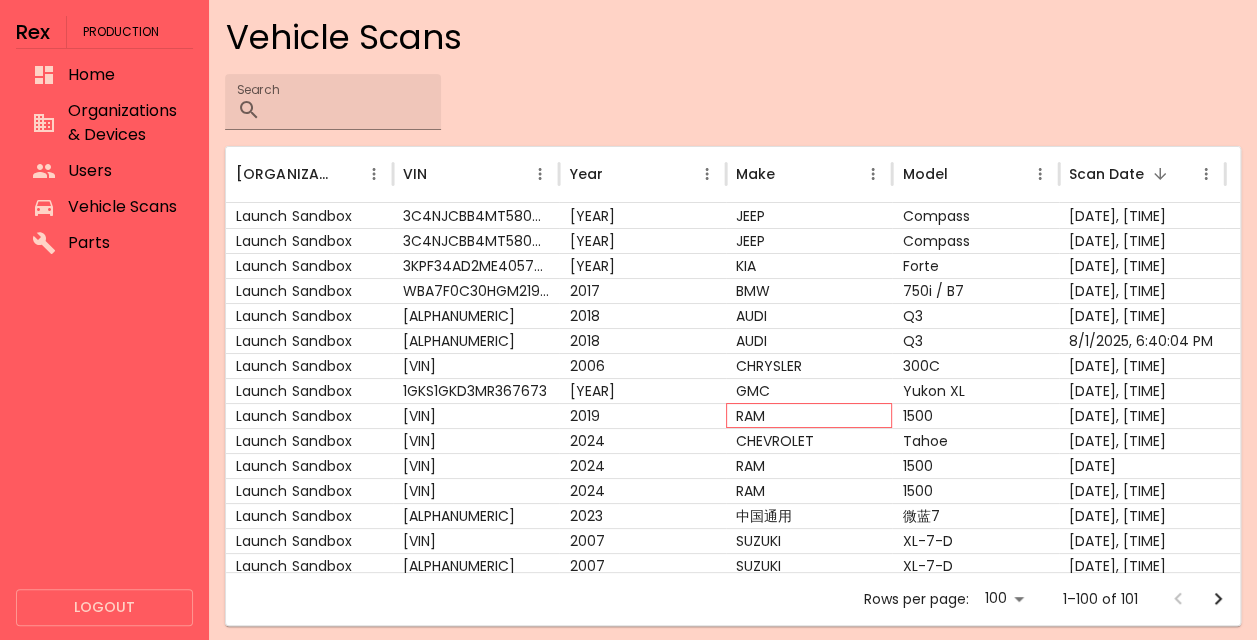 click on "RAM" at bounding box center (809, 415) 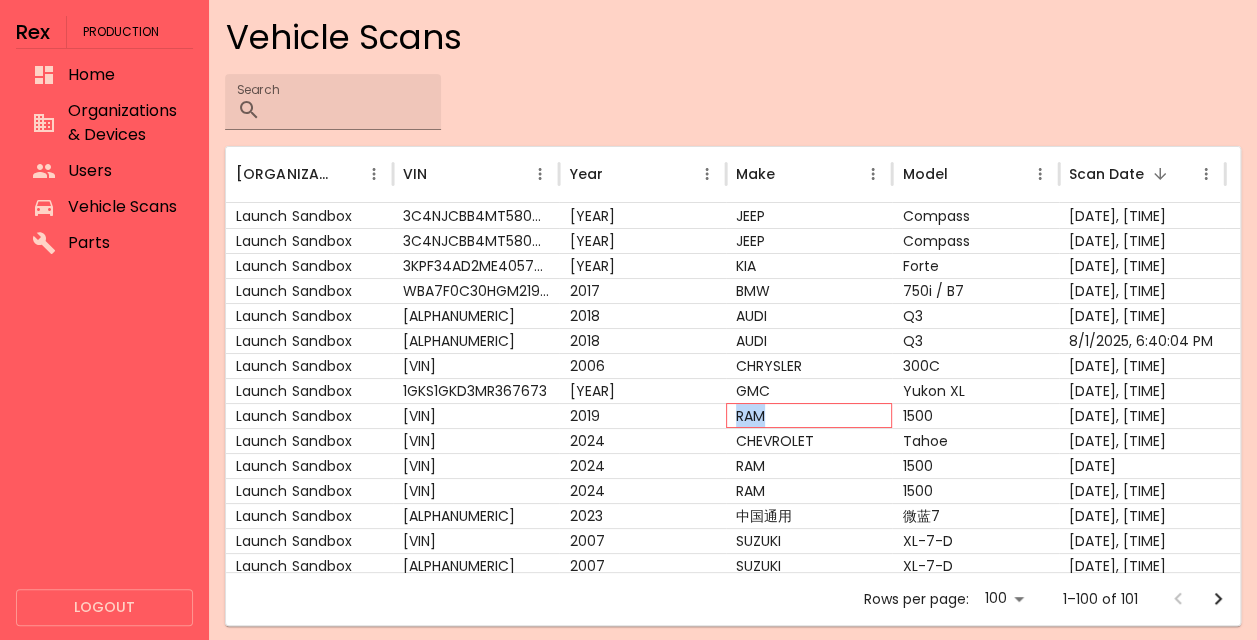 click on "RAM" at bounding box center [809, 415] 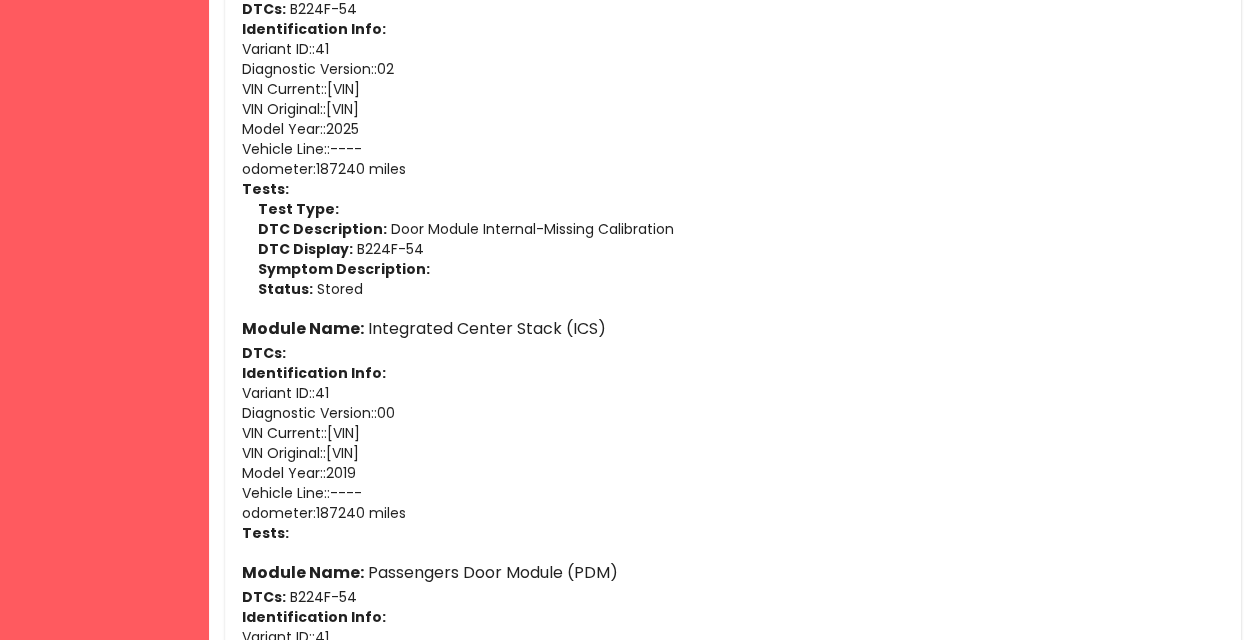 scroll, scrollTop: 3245, scrollLeft: 0, axis: vertical 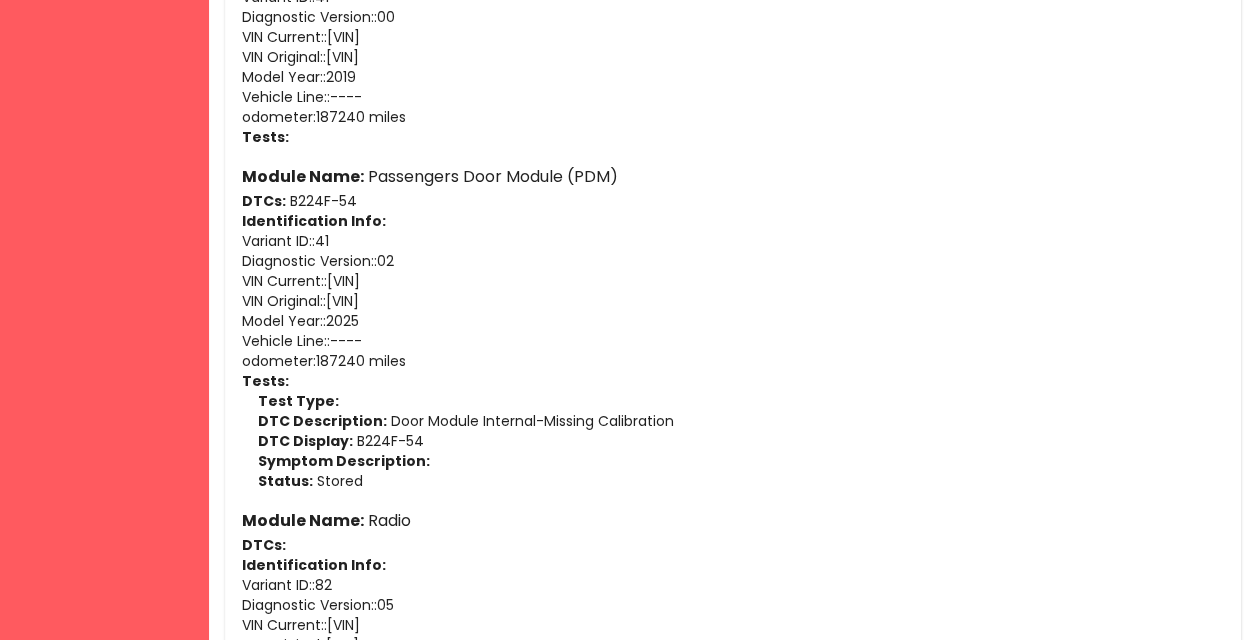 click on "DTC Display:   [CODE]" at bounding box center (741, 441) 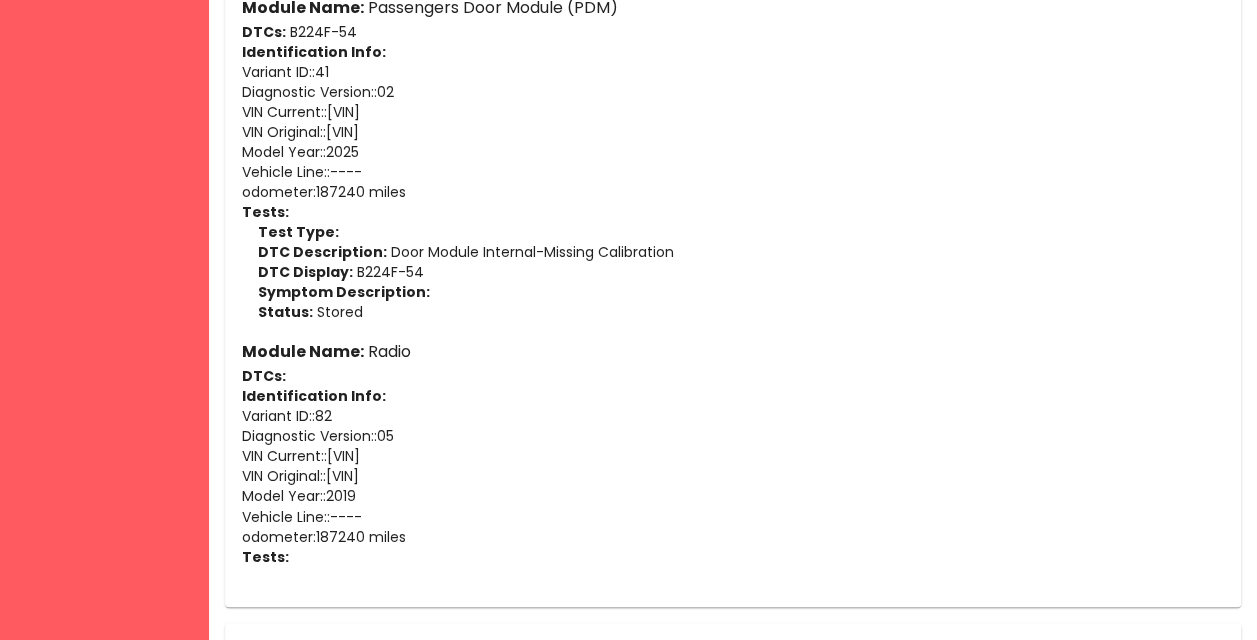 scroll, scrollTop: 3880, scrollLeft: 0, axis: vertical 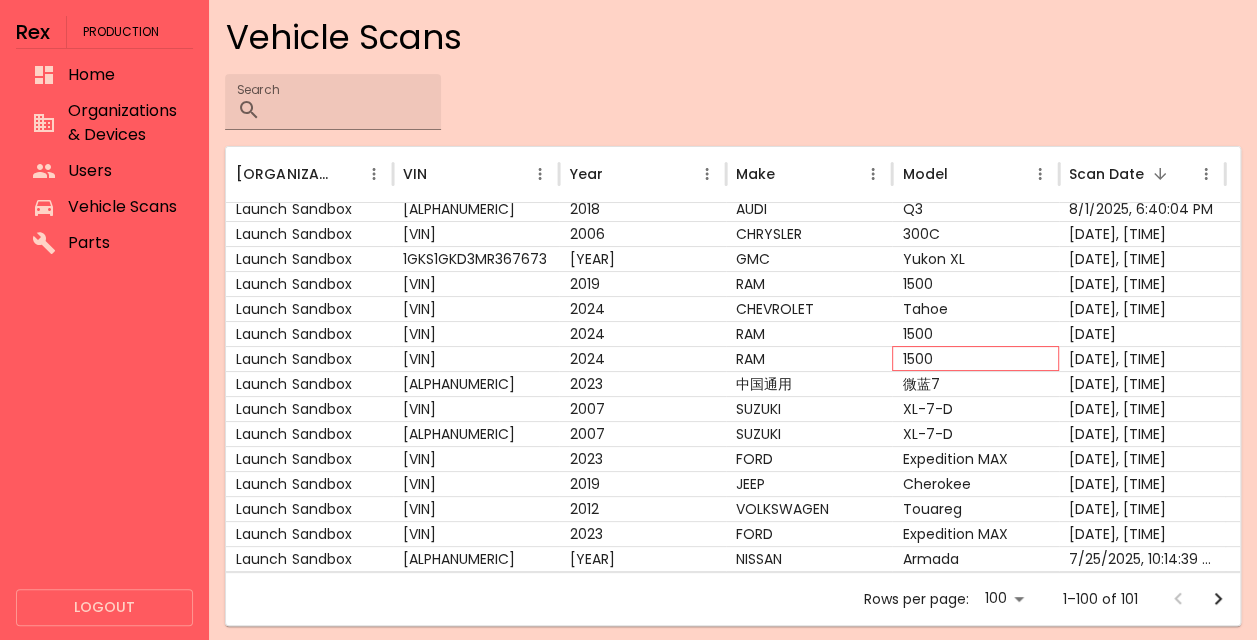 click on "1500" at bounding box center (975, 358) 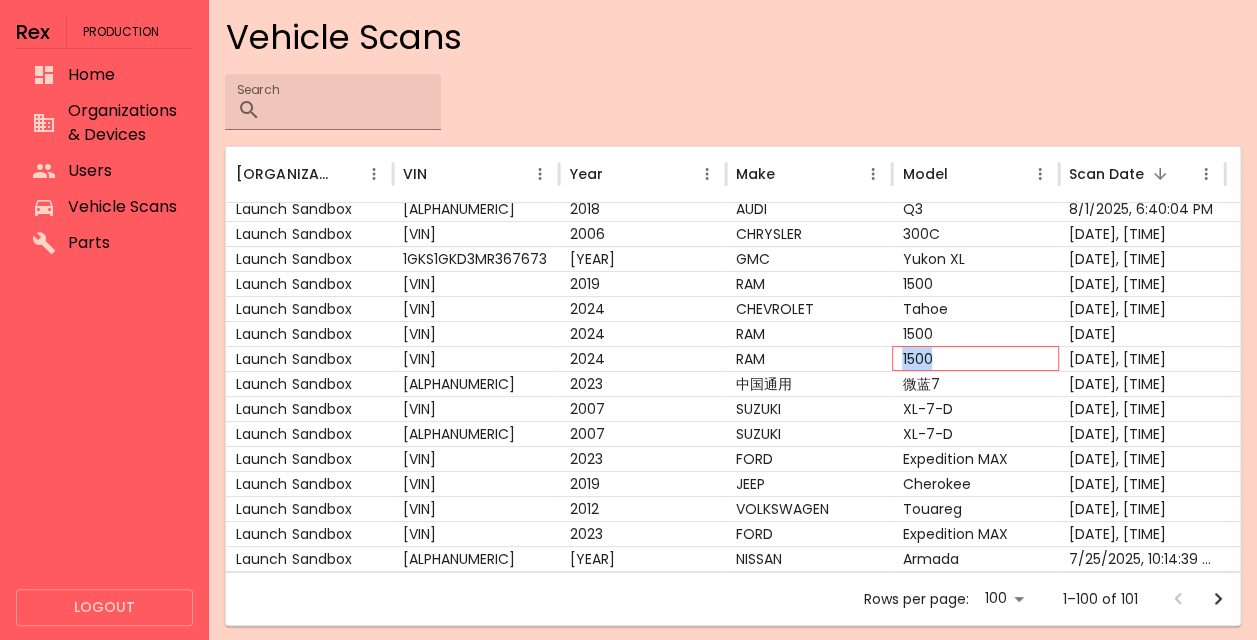 click on "1500" at bounding box center [975, 358] 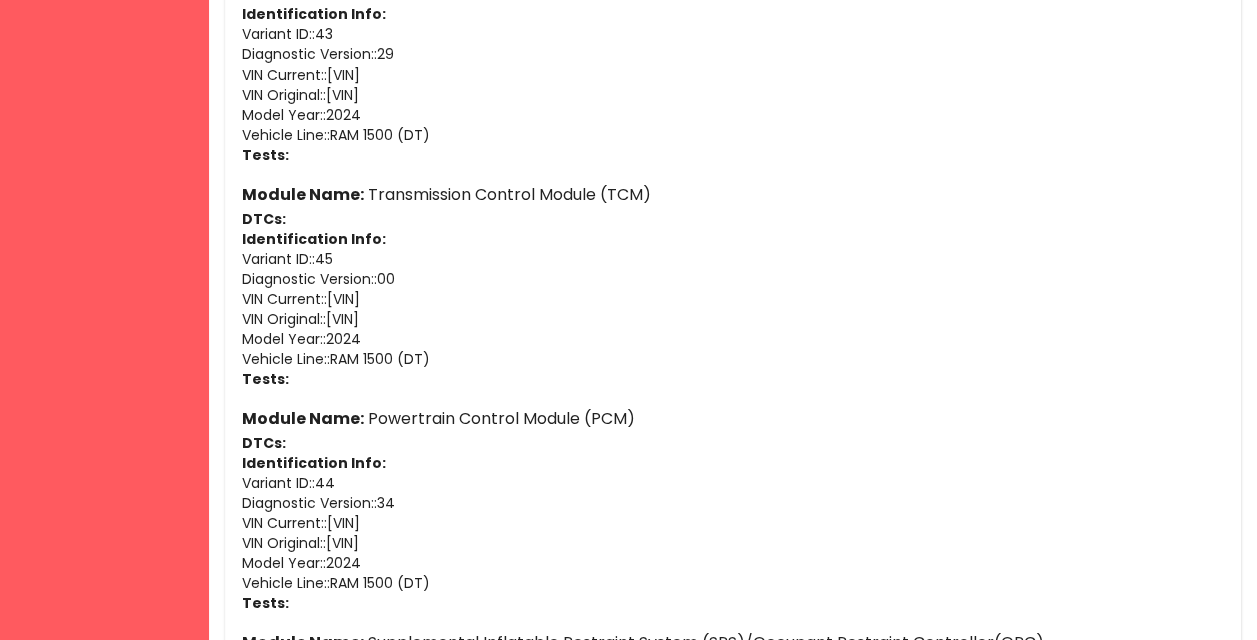 scroll, scrollTop: 1030, scrollLeft: 0, axis: vertical 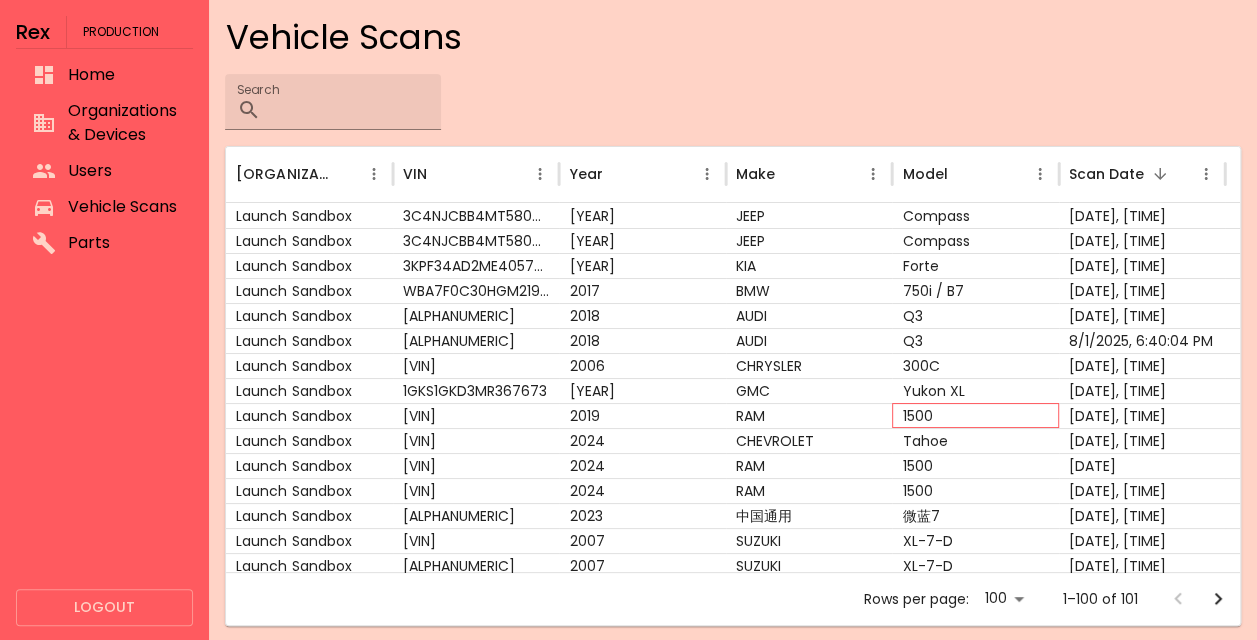 click on "1500" at bounding box center (975, 415) 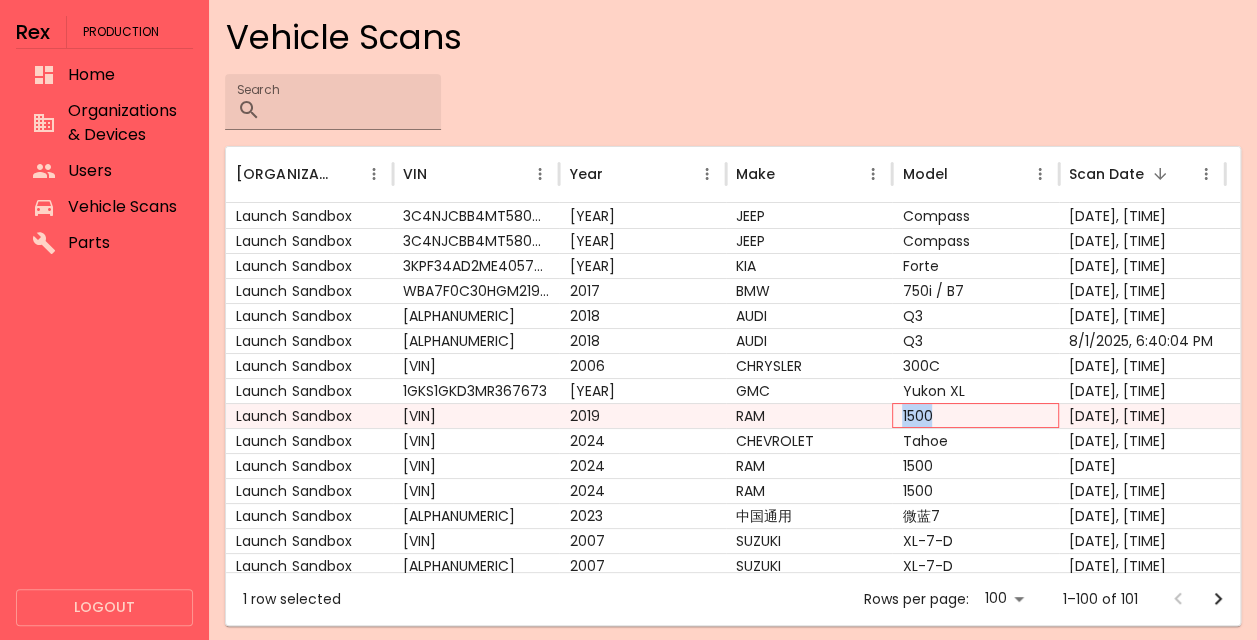 click on "1500" at bounding box center [975, 415] 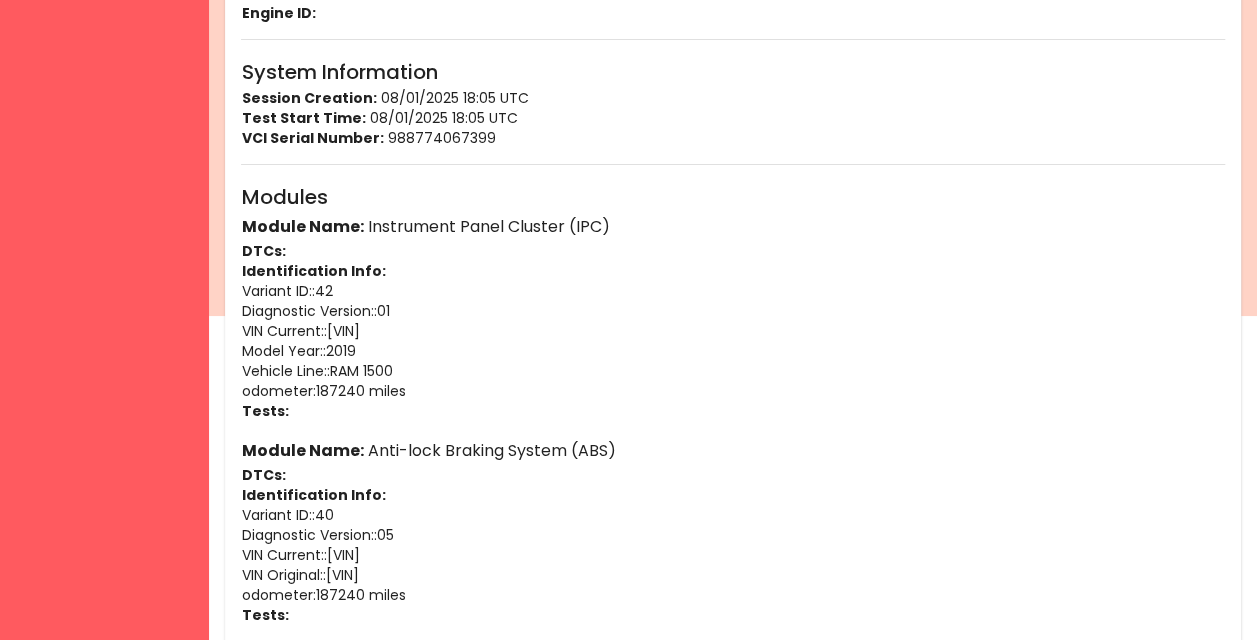 scroll, scrollTop: 338, scrollLeft: 0, axis: vertical 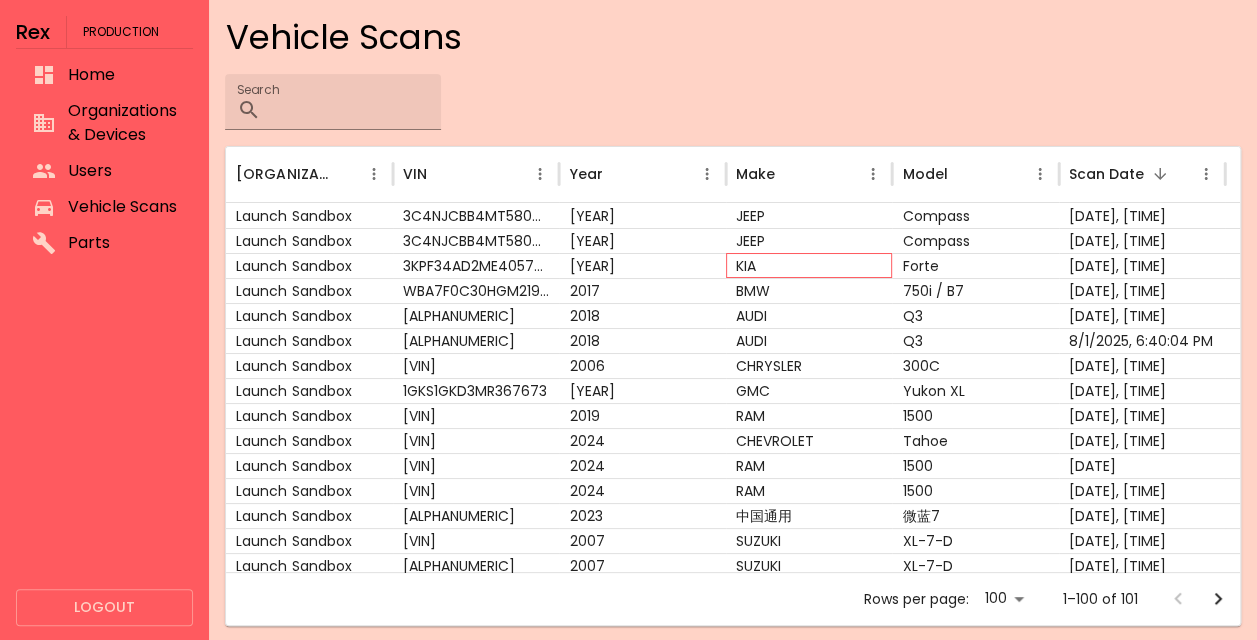 click on "KIA" at bounding box center [809, 265] 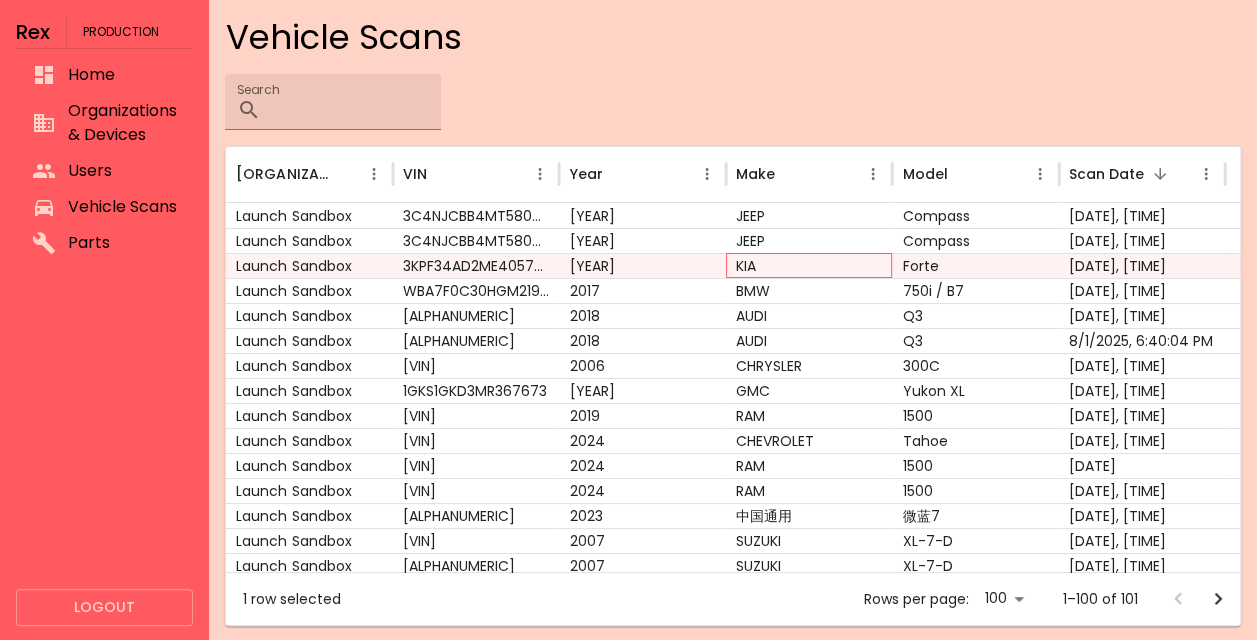 scroll, scrollTop: 129, scrollLeft: 0, axis: vertical 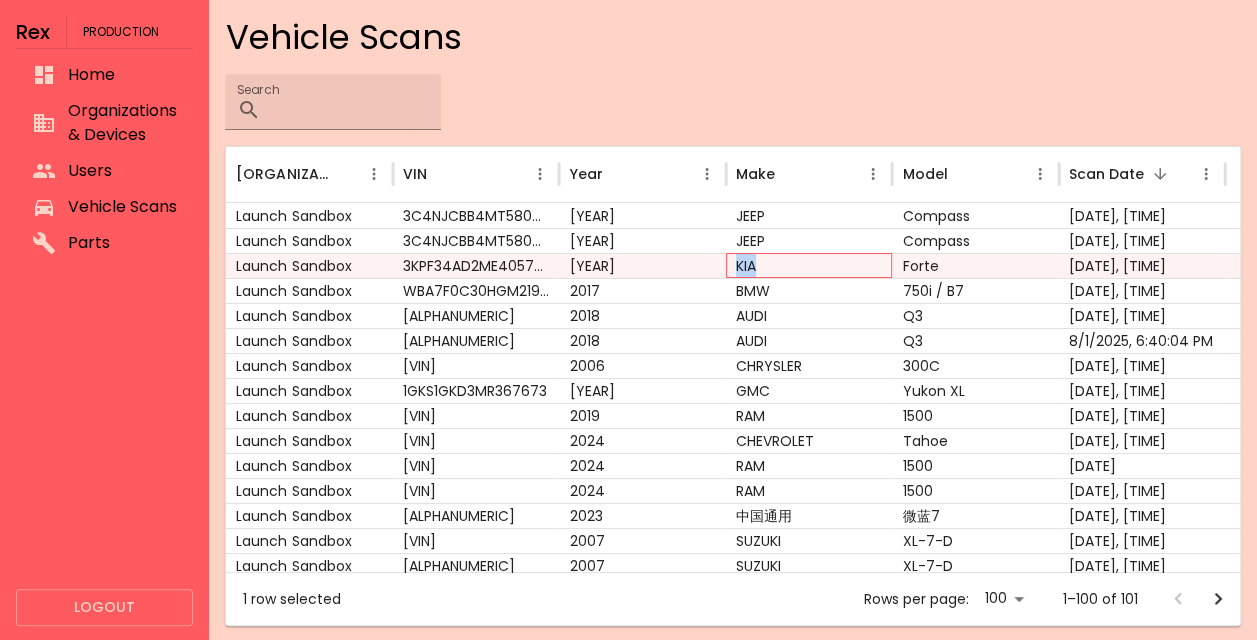 click on "KIA" at bounding box center (809, 265) 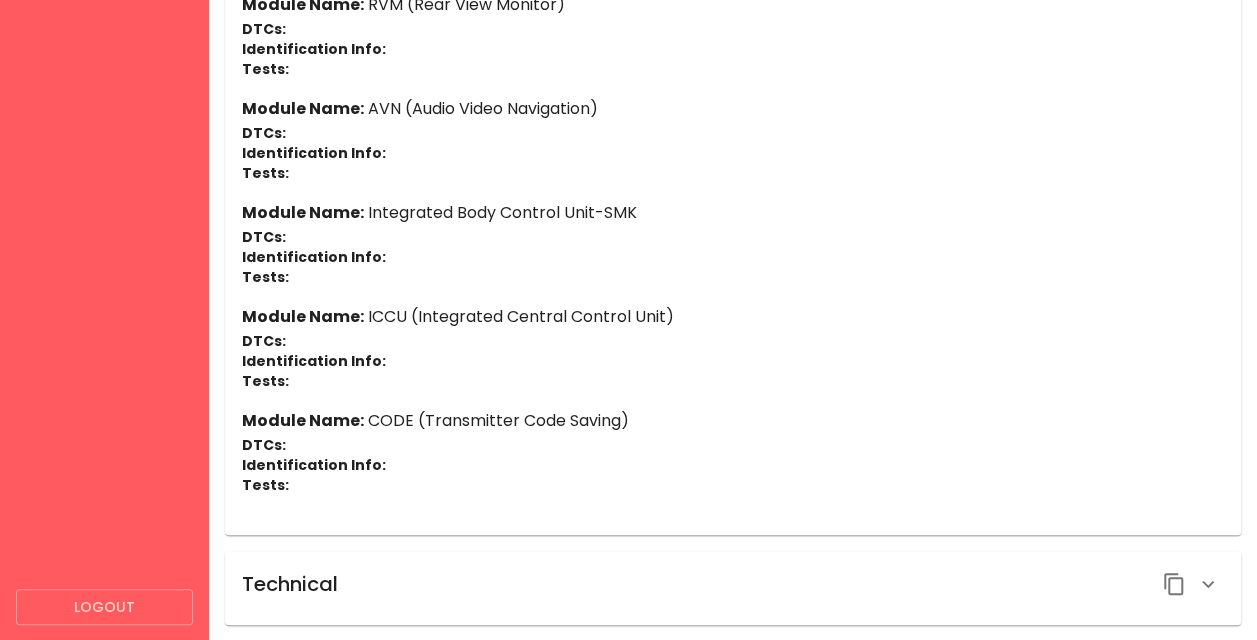 scroll, scrollTop: 0, scrollLeft: 0, axis: both 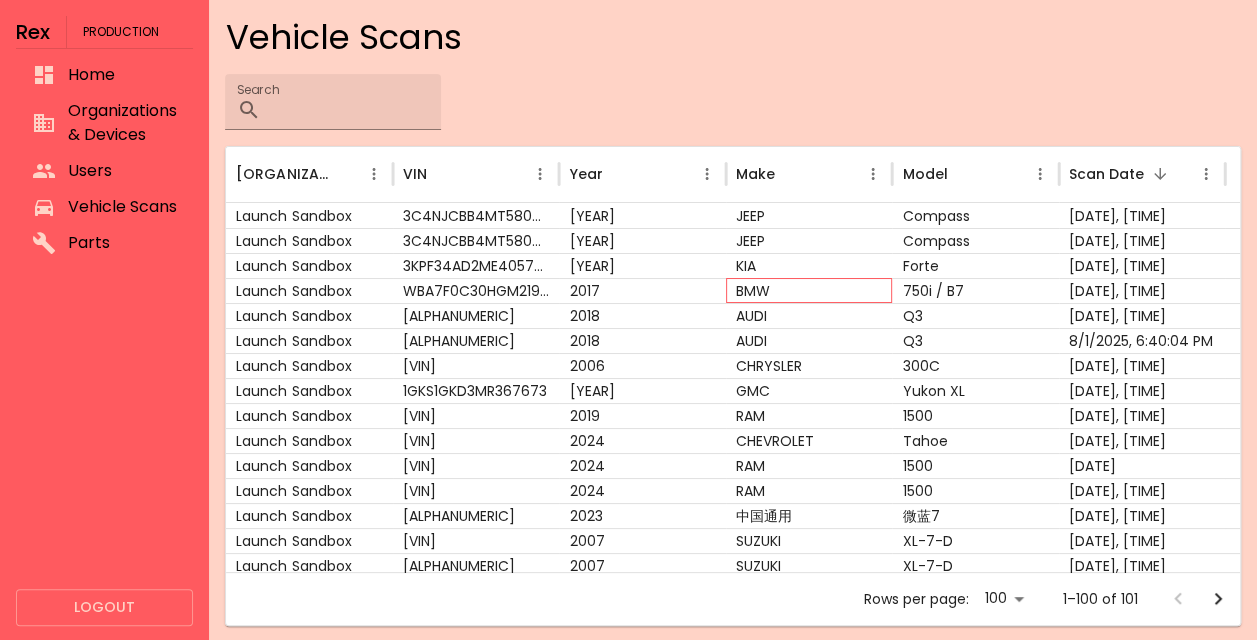 click on "BMW" at bounding box center (809, 290) 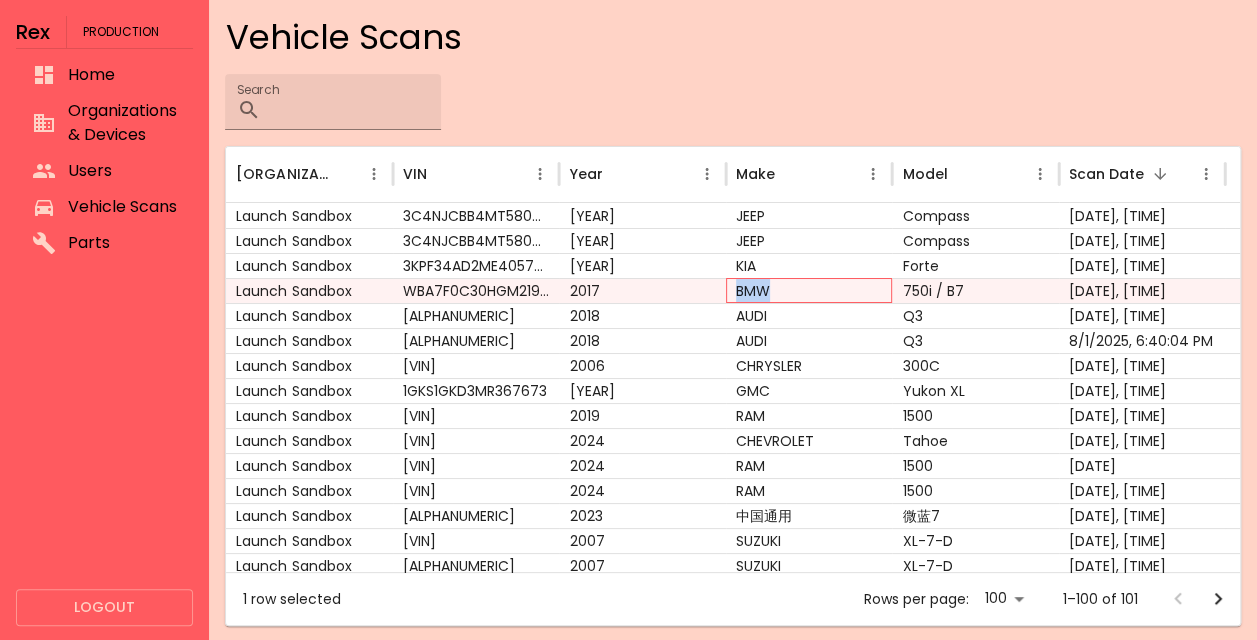 click on "BMW" at bounding box center (809, 290) 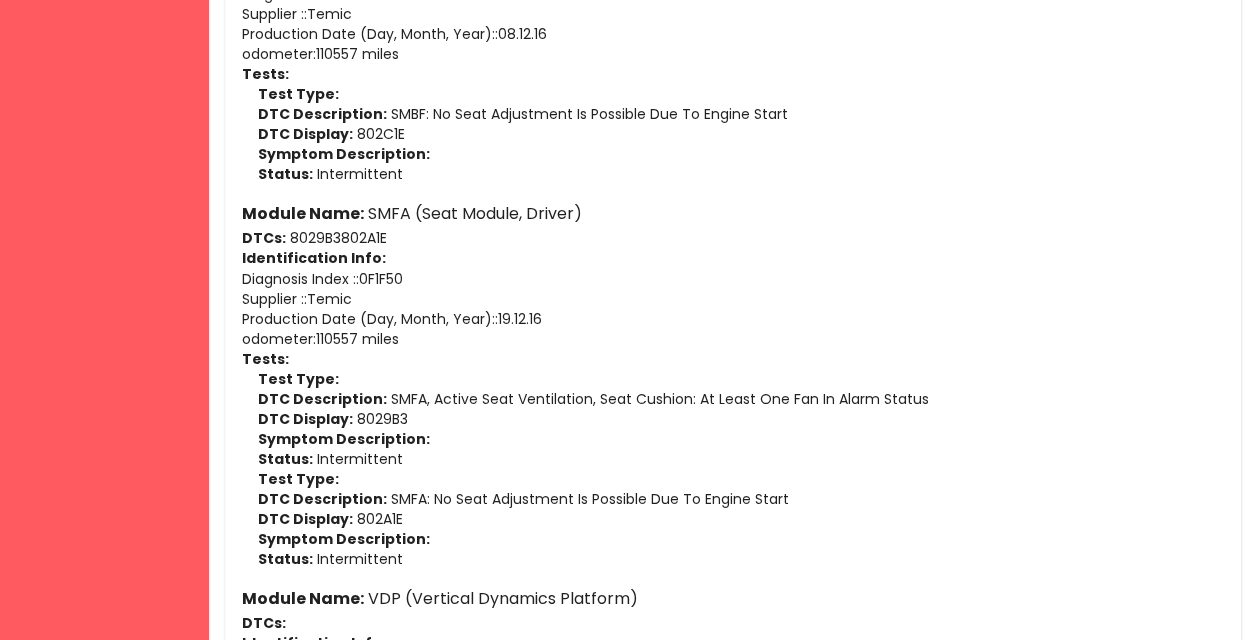 scroll, scrollTop: 7385, scrollLeft: 0, axis: vertical 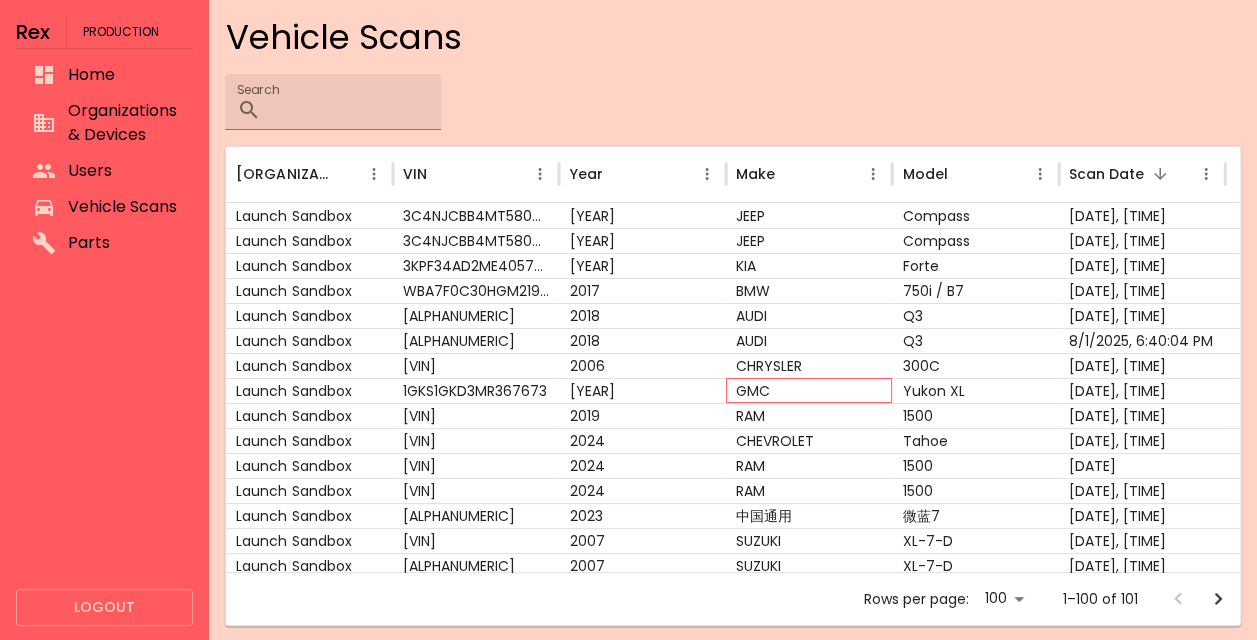 click on "GMC" at bounding box center [809, 390] 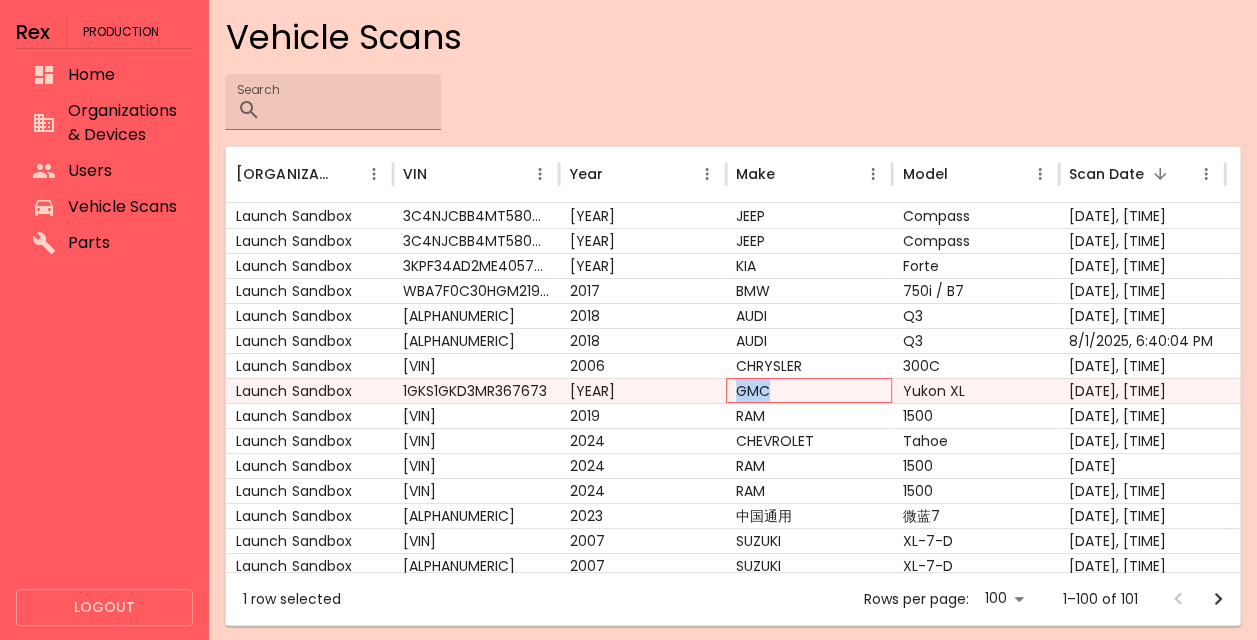 click on "GMC" at bounding box center (809, 390) 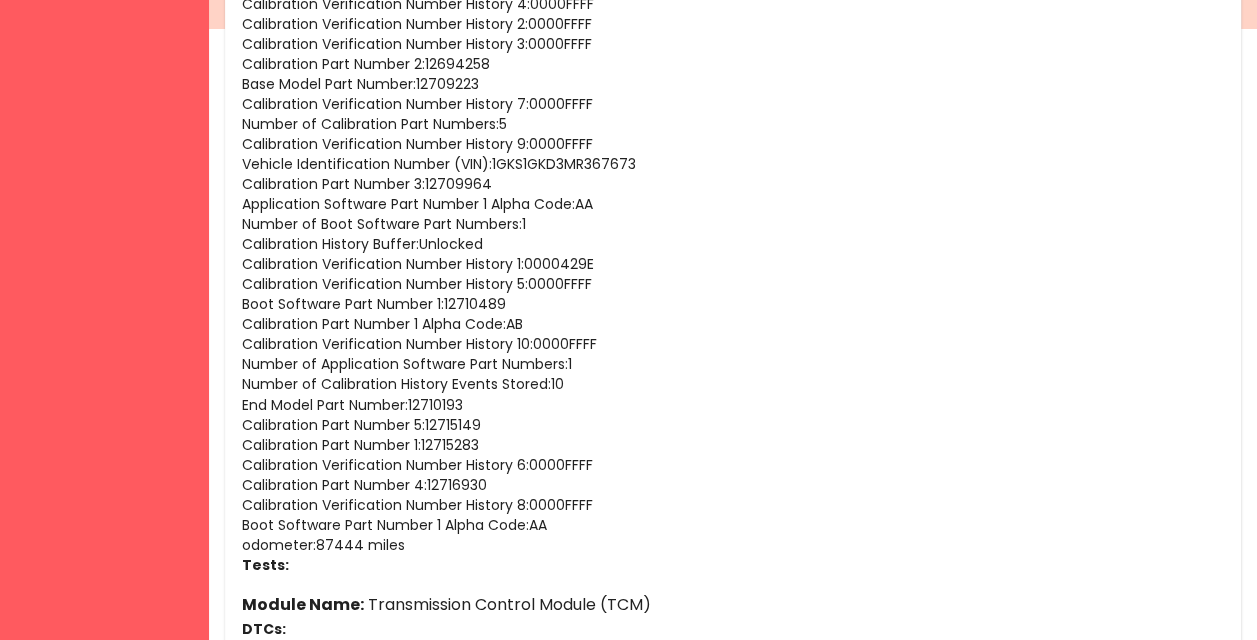 scroll, scrollTop: 612, scrollLeft: 0, axis: vertical 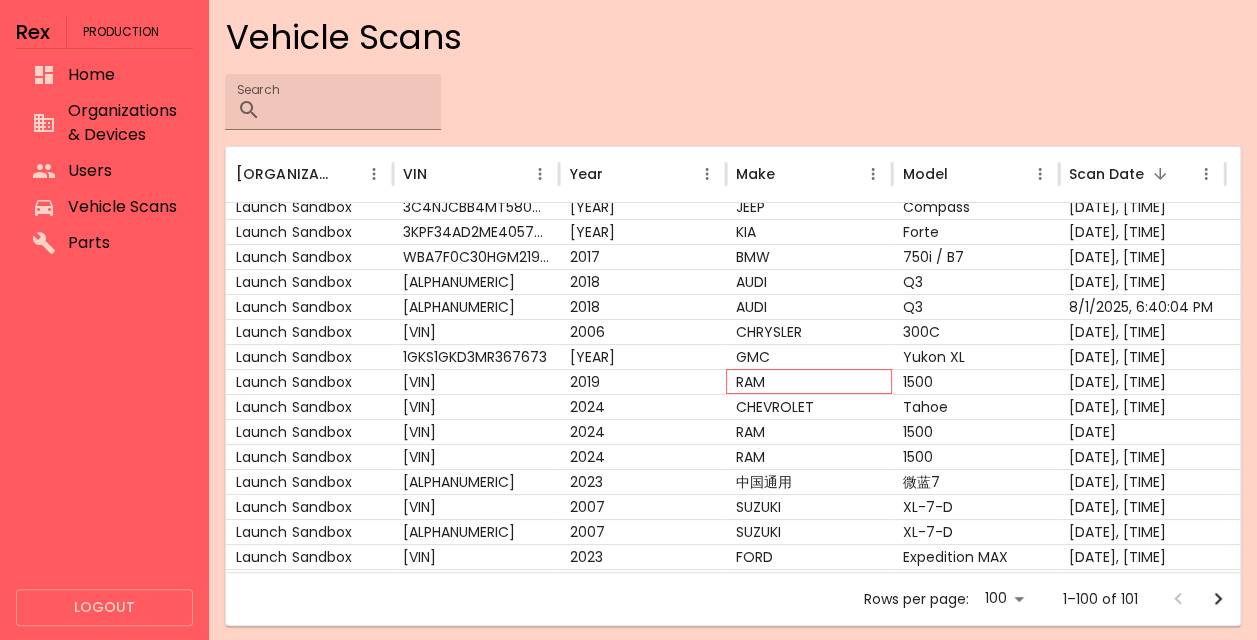 click on "RAM" at bounding box center [809, 381] 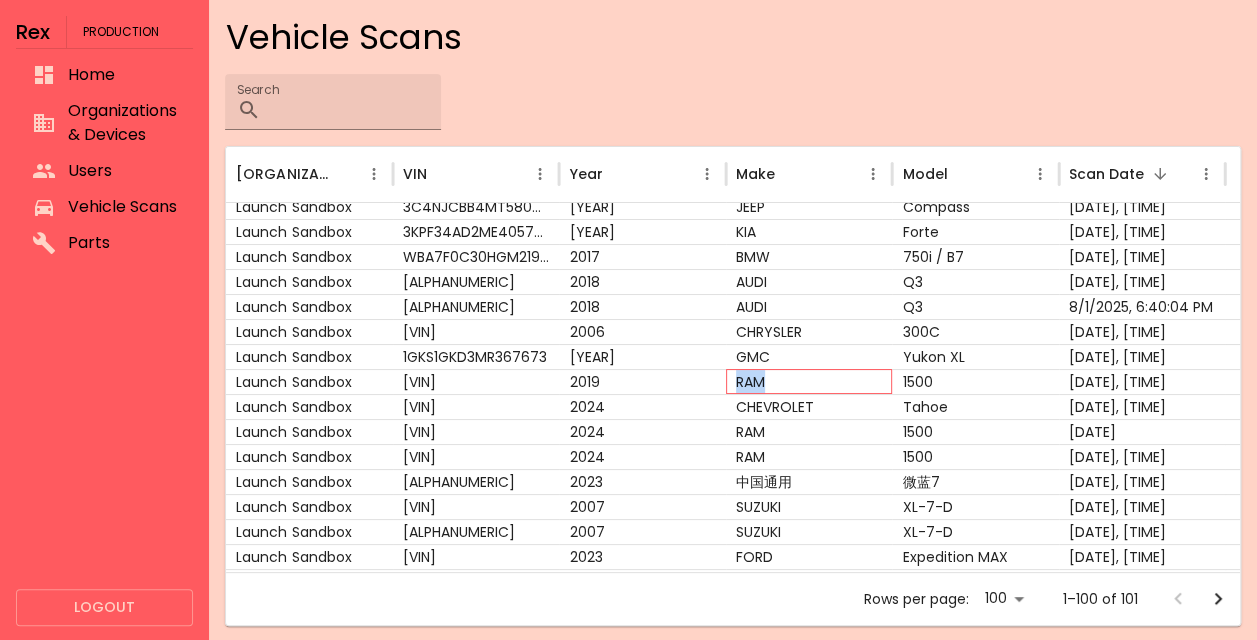 click on "RAM" at bounding box center [809, 381] 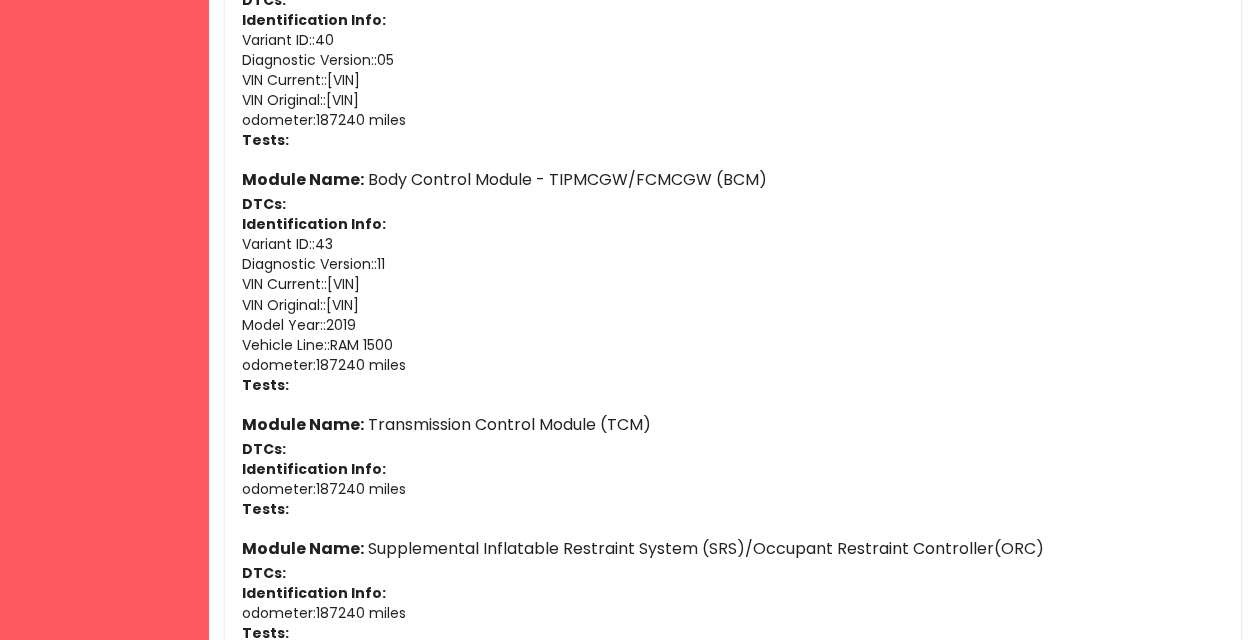 scroll, scrollTop: 802, scrollLeft: 0, axis: vertical 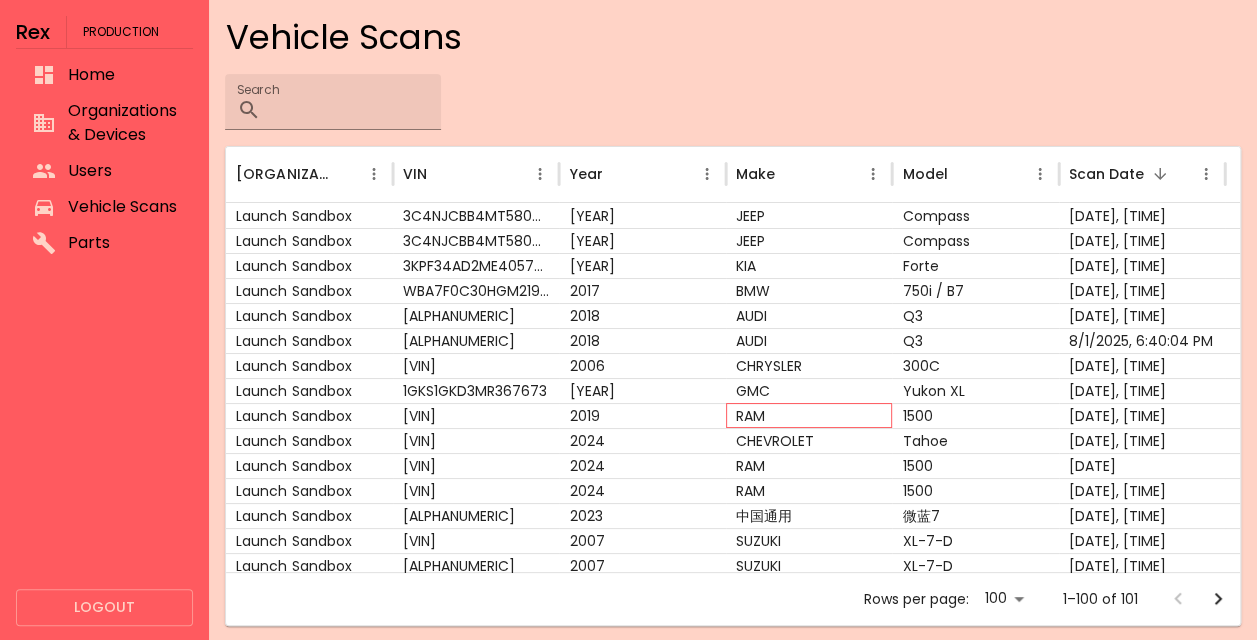 click on "RAM" at bounding box center [809, 415] 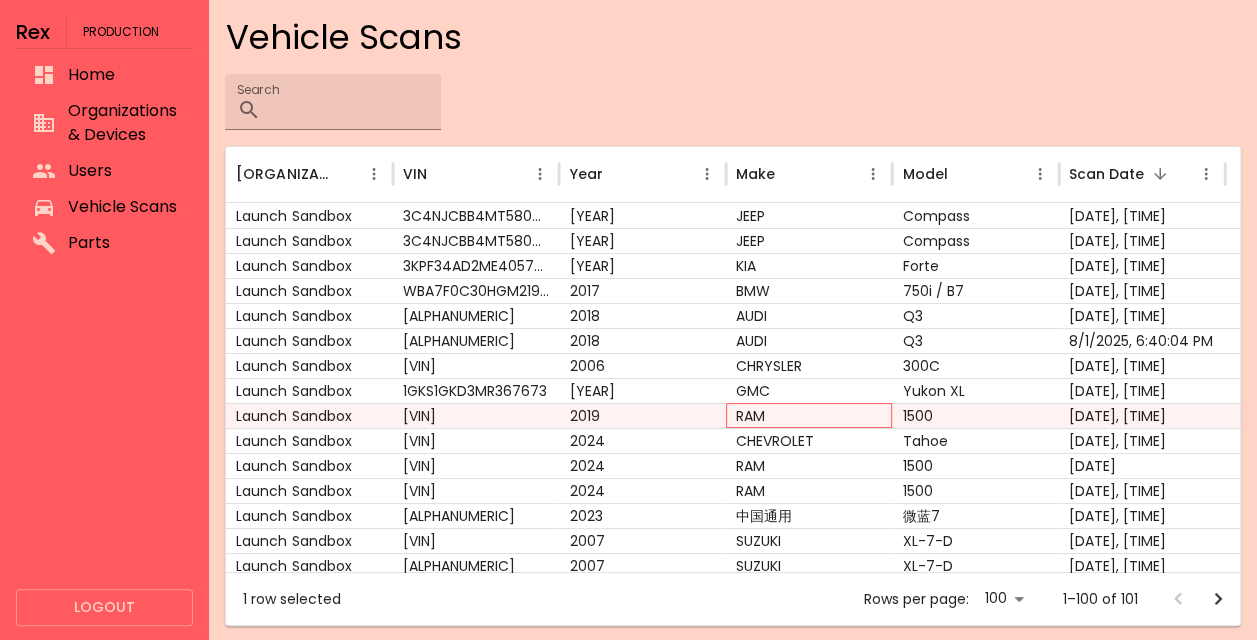 click on "RAM" at bounding box center (809, 415) 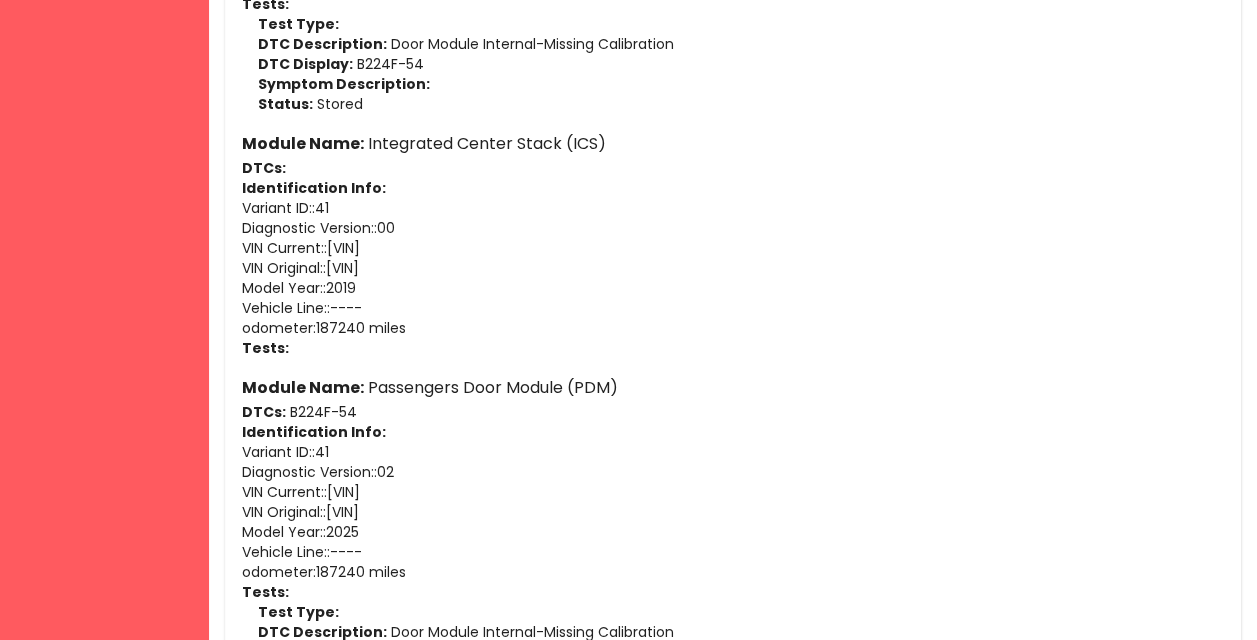 scroll, scrollTop: 3586, scrollLeft: 0, axis: vertical 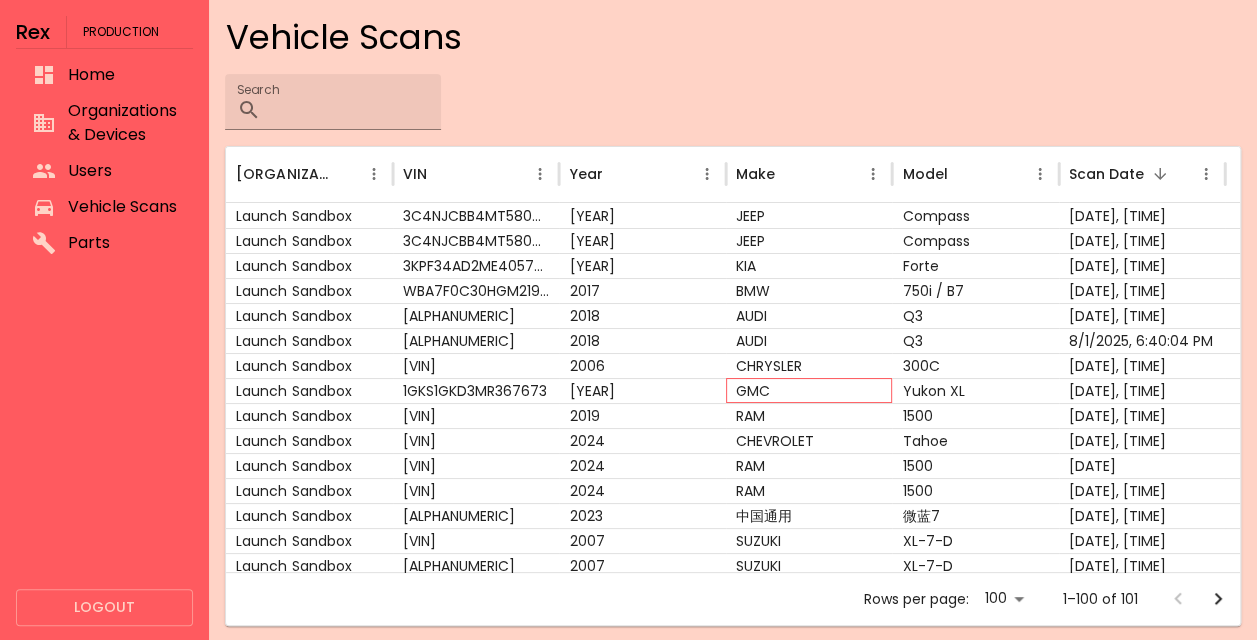 click on "GMC" at bounding box center (809, 390) 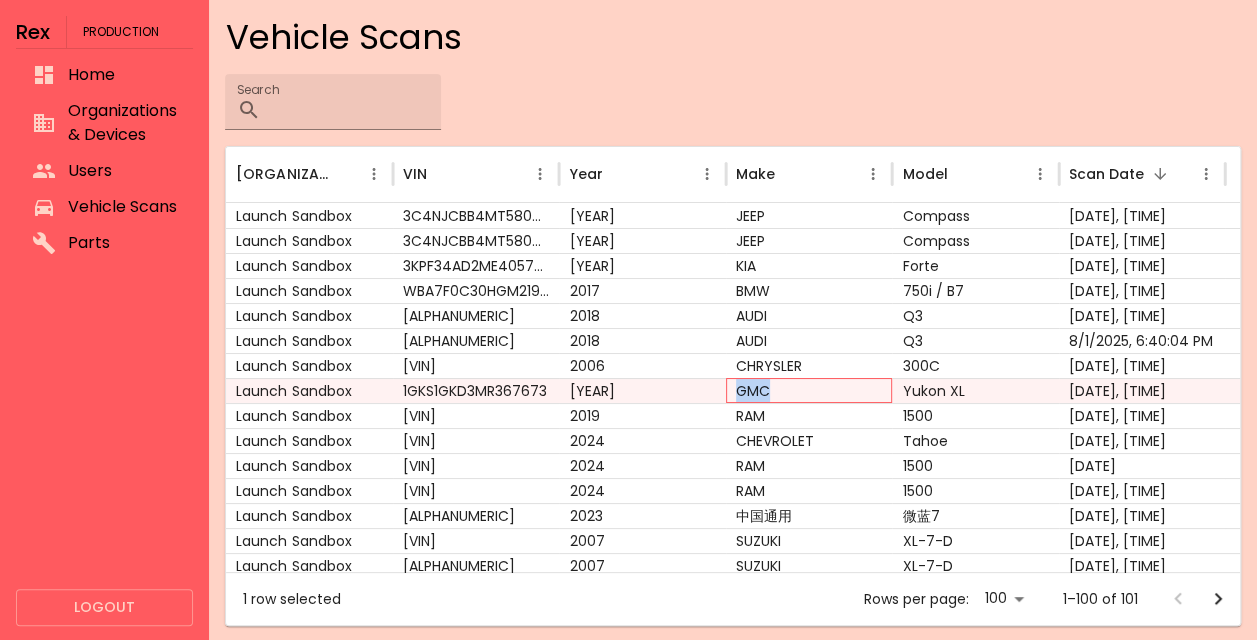 click on "GMC" at bounding box center (809, 390) 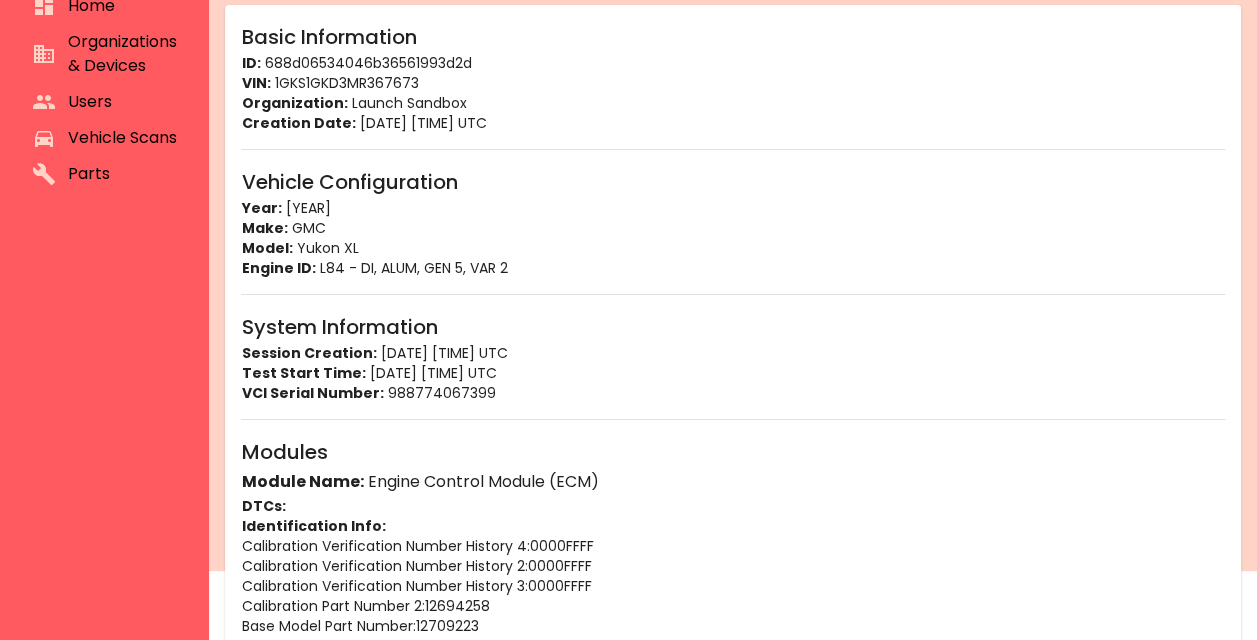 scroll, scrollTop: 0, scrollLeft: 0, axis: both 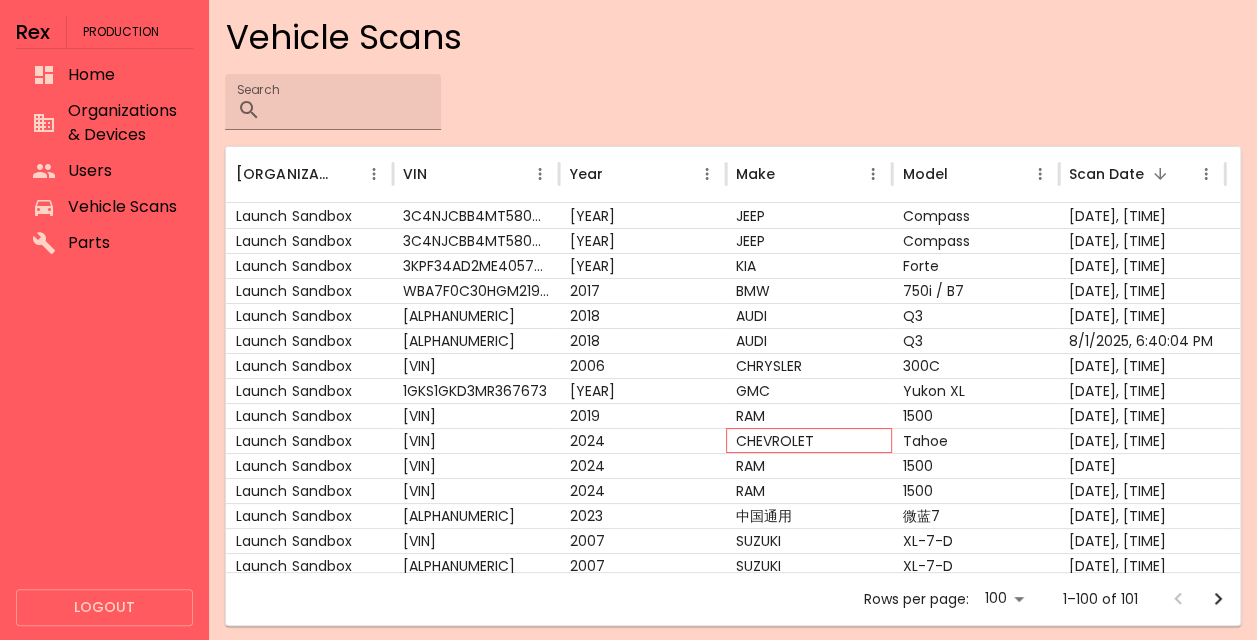 click on "CHEVROLET" at bounding box center [809, 440] 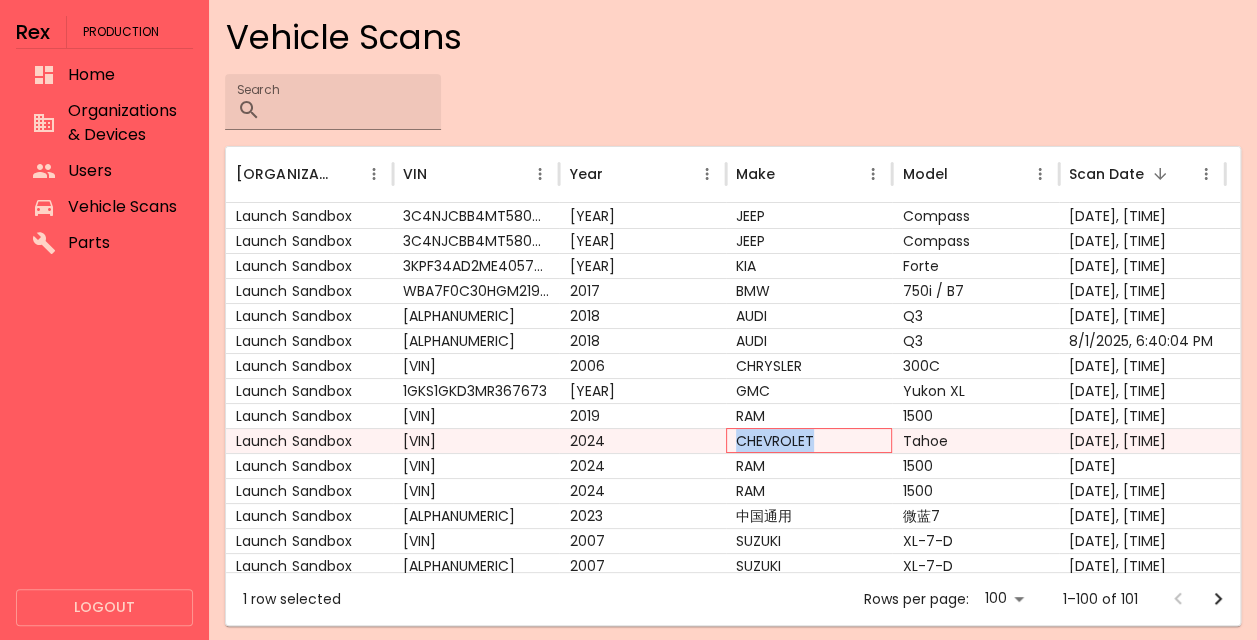 click on "CHEVROLET" at bounding box center [809, 440] 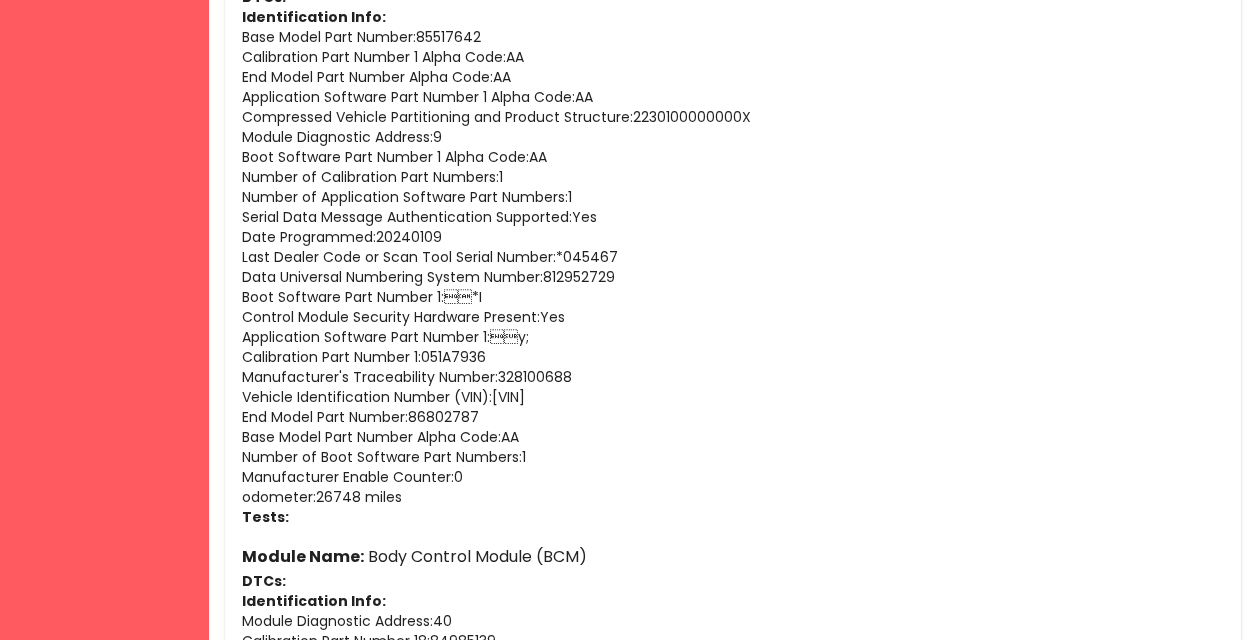 scroll, scrollTop: 1173, scrollLeft: 0, axis: vertical 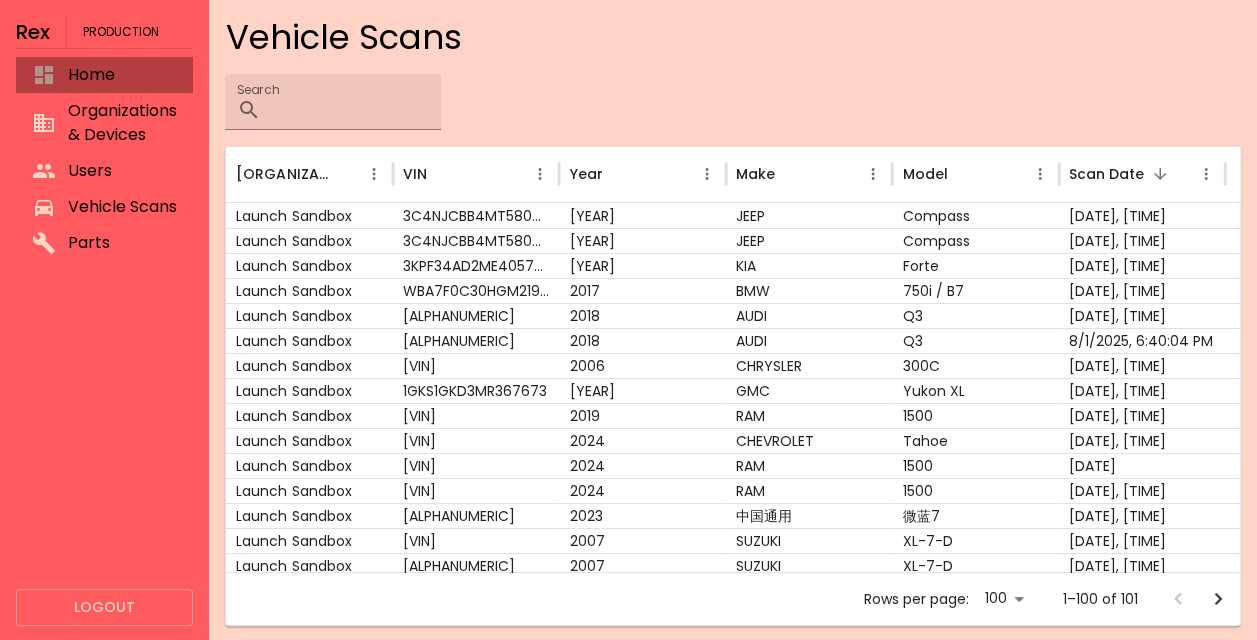 click on "Home" at bounding box center (122, 75) 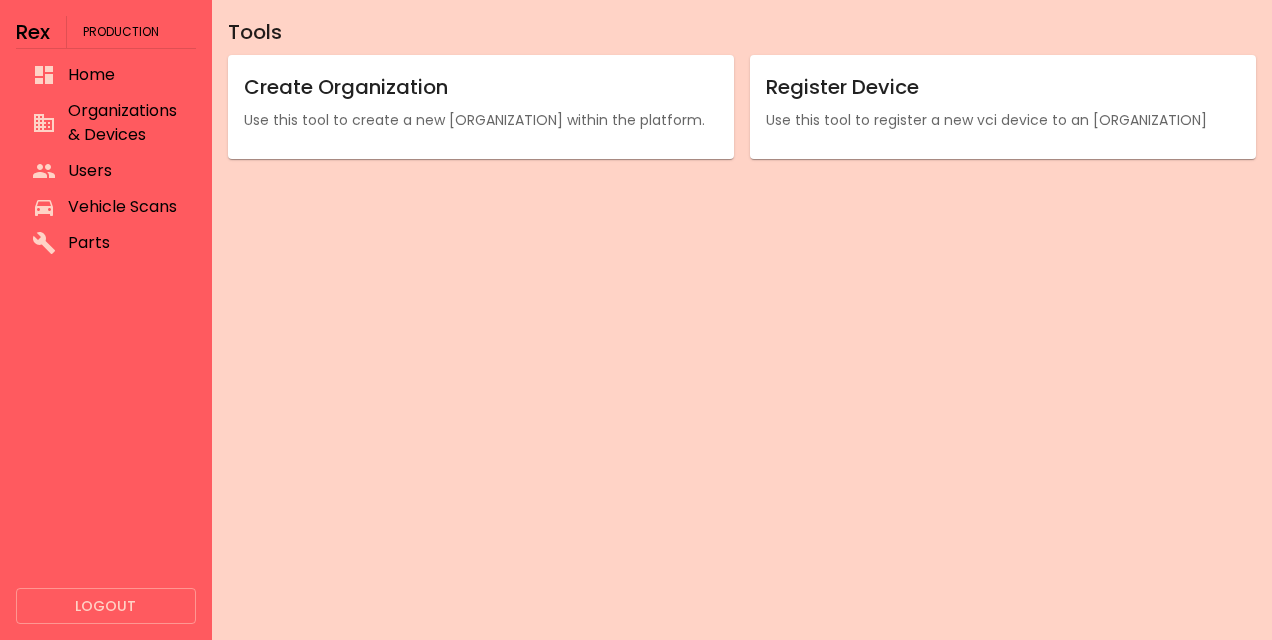 click on "Vehicle Scans" at bounding box center (124, 207) 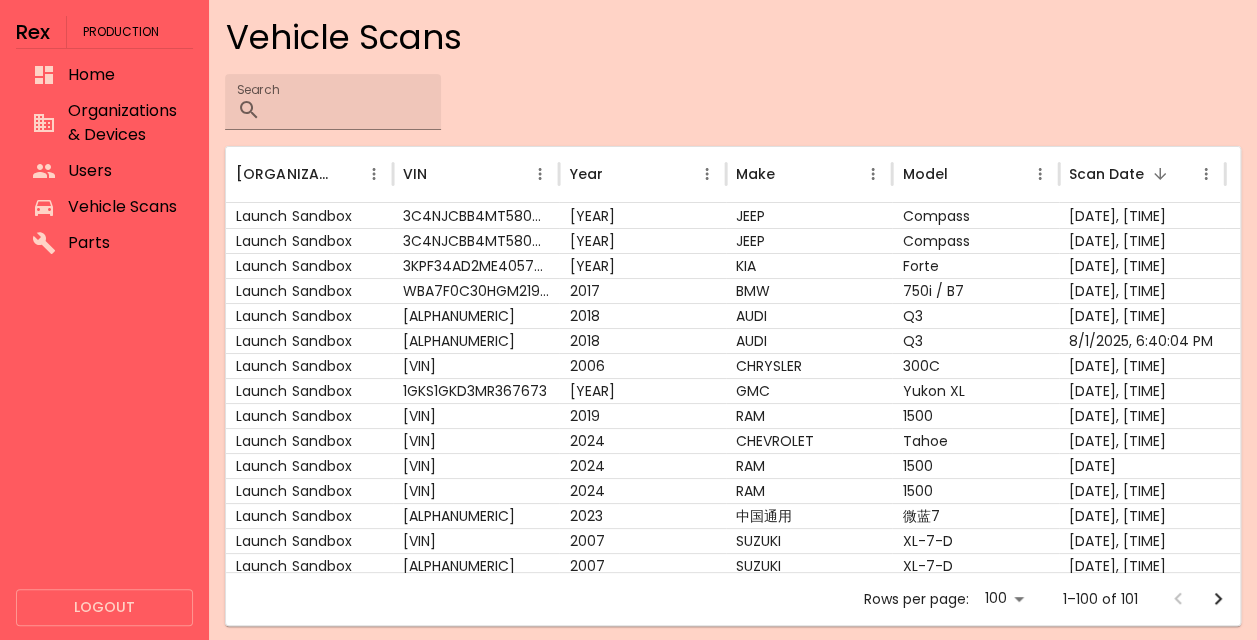 scroll, scrollTop: 137, scrollLeft: 0, axis: vertical 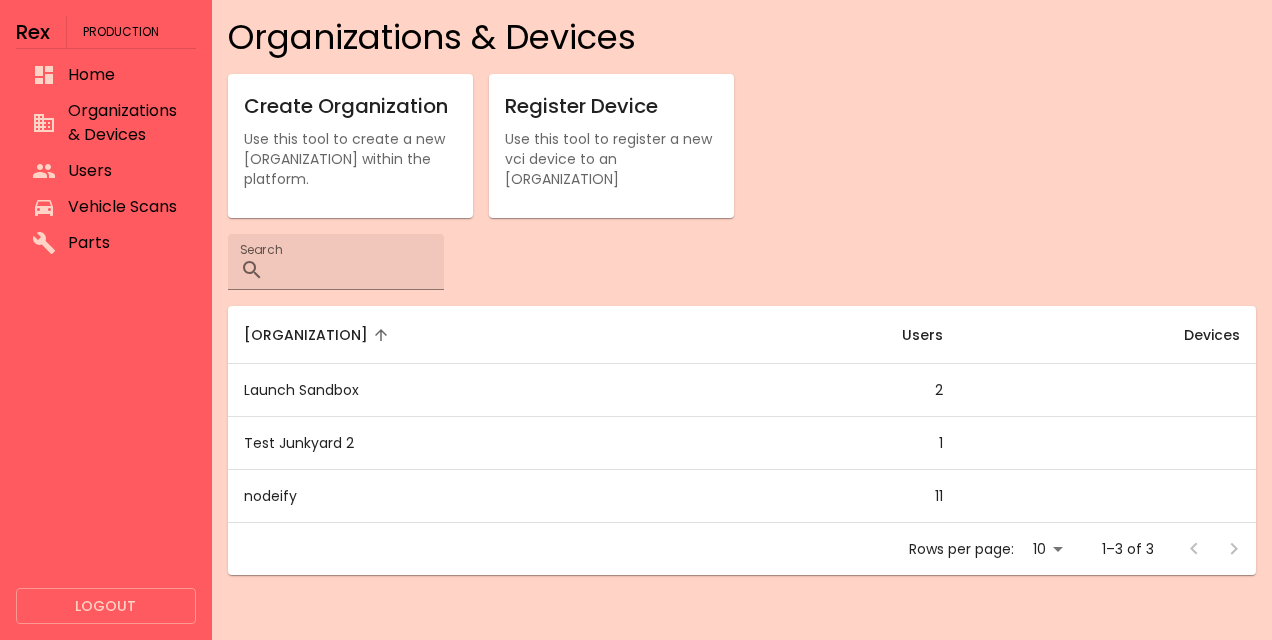 click on "Launch Sandbox" at bounding box center (465, 390) 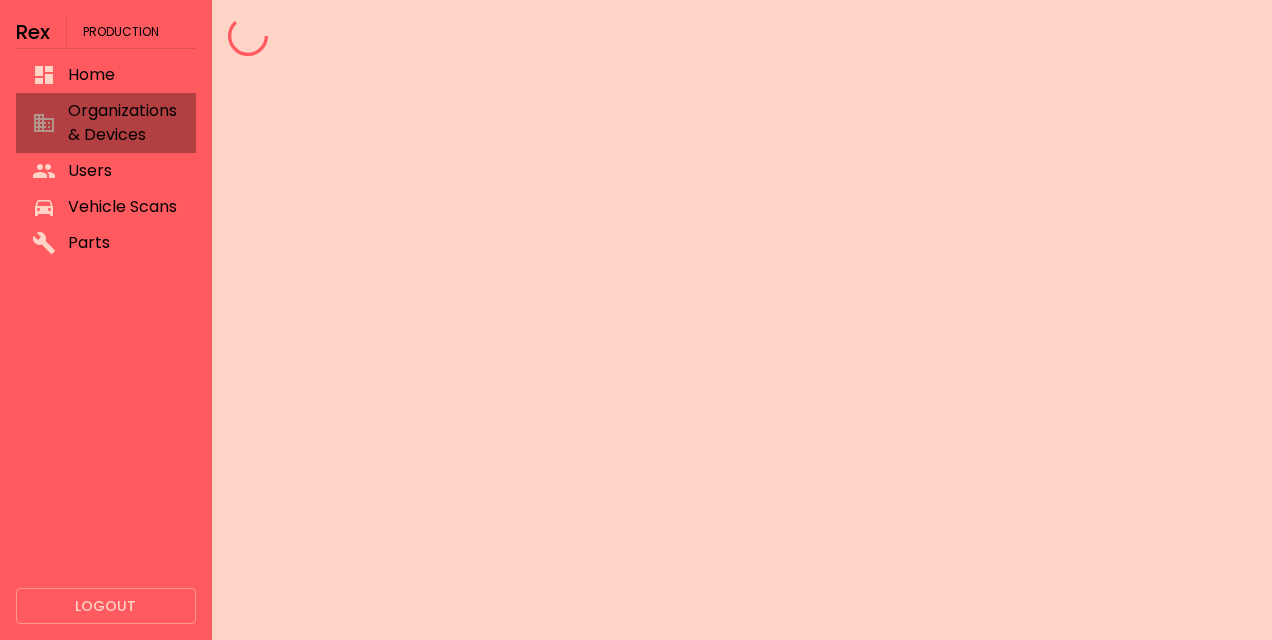 click on "Organizations & Devices" at bounding box center [124, 123] 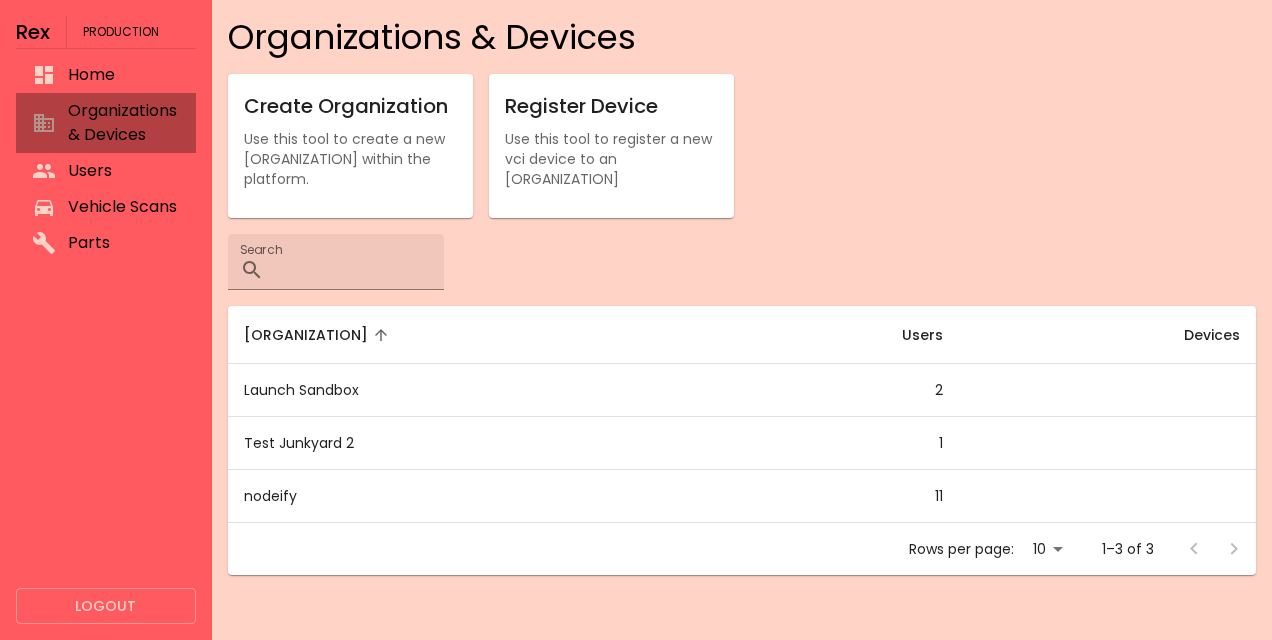 click on "Organizations & Devices" at bounding box center [124, 123] 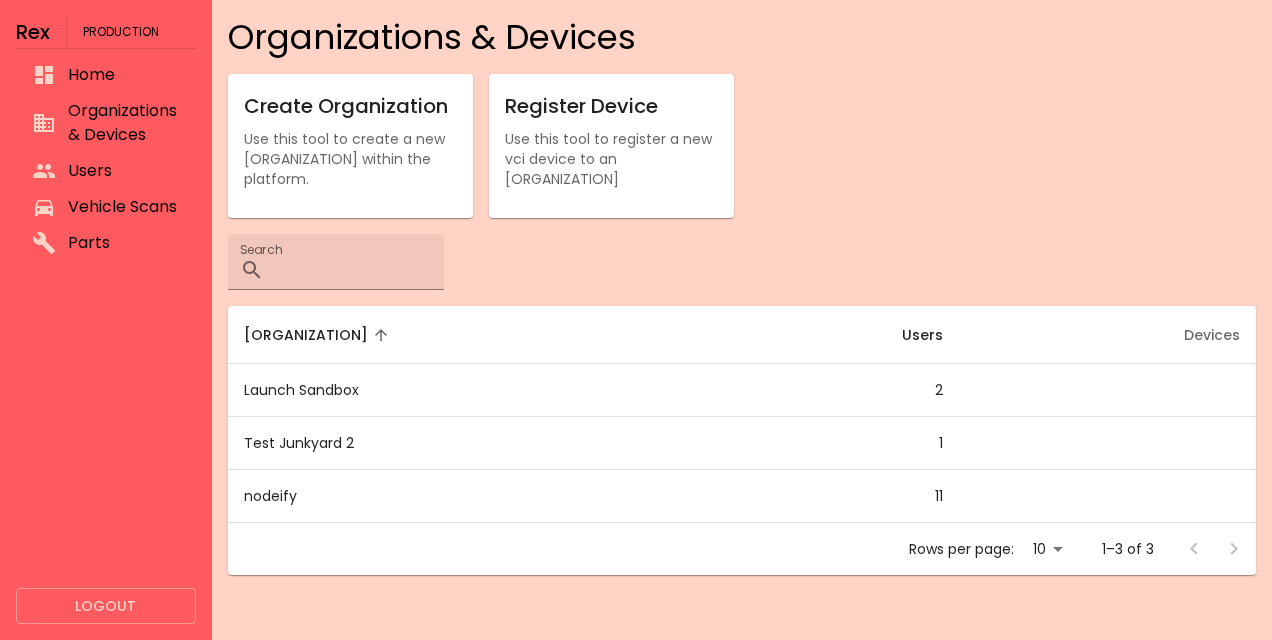 click on "Devices" at bounding box center [1199, 335] 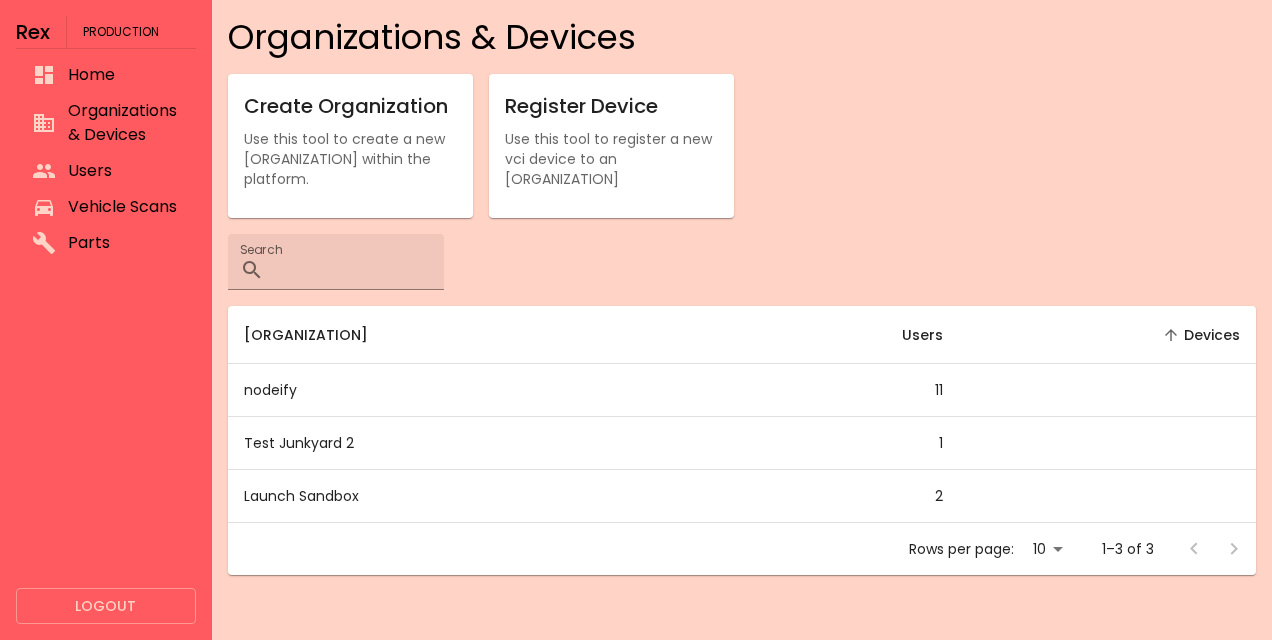click on "Devices sorted ascending" at bounding box center [1199, 335] 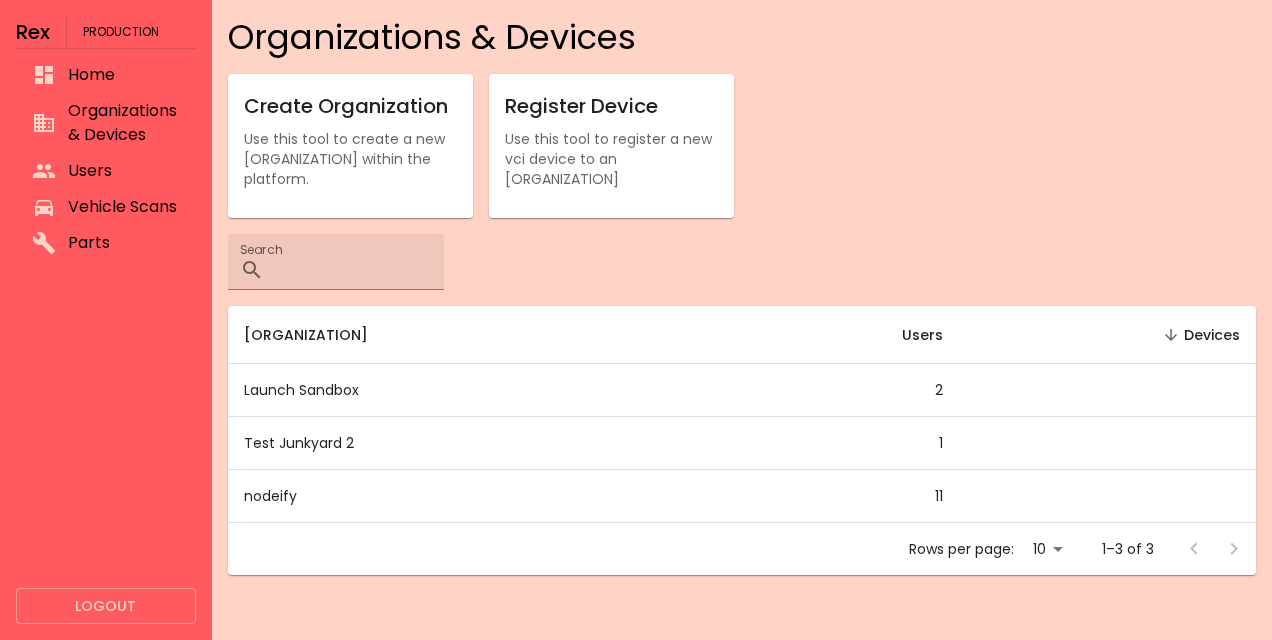 click at bounding box center (1107, 390) 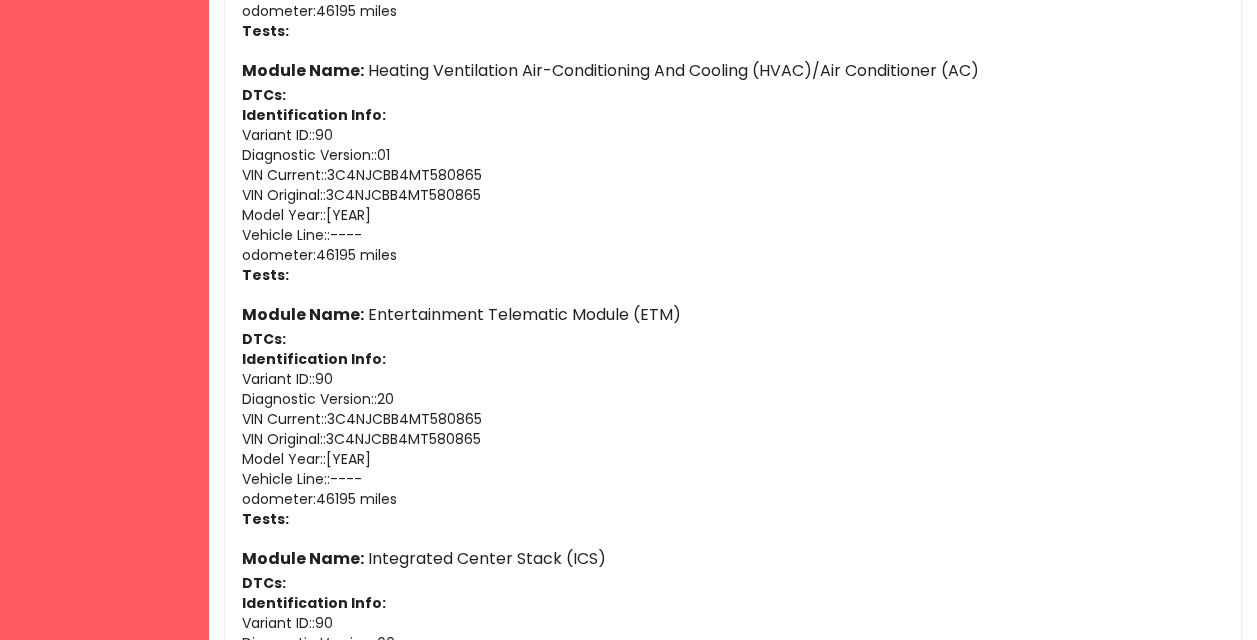 scroll, scrollTop: 3423, scrollLeft: 0, axis: vertical 